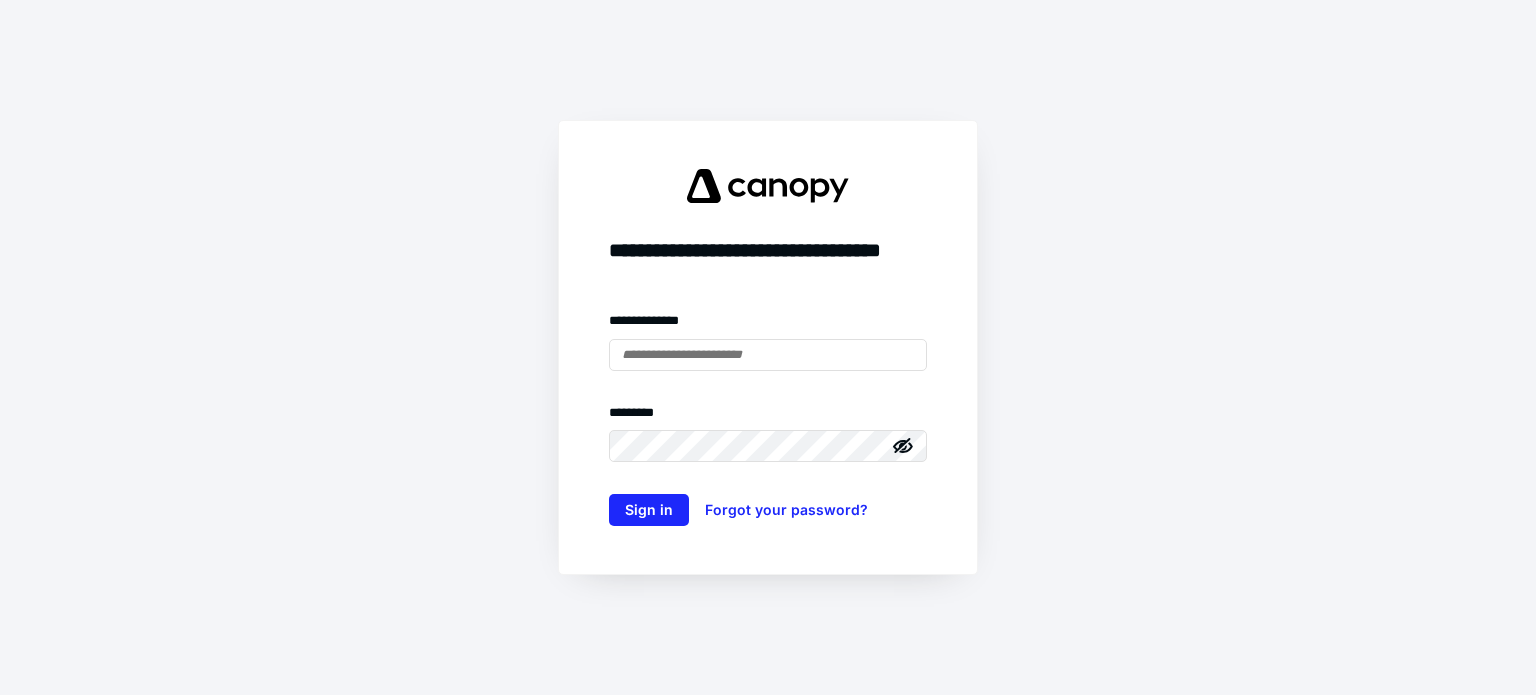 scroll, scrollTop: 0, scrollLeft: 0, axis: both 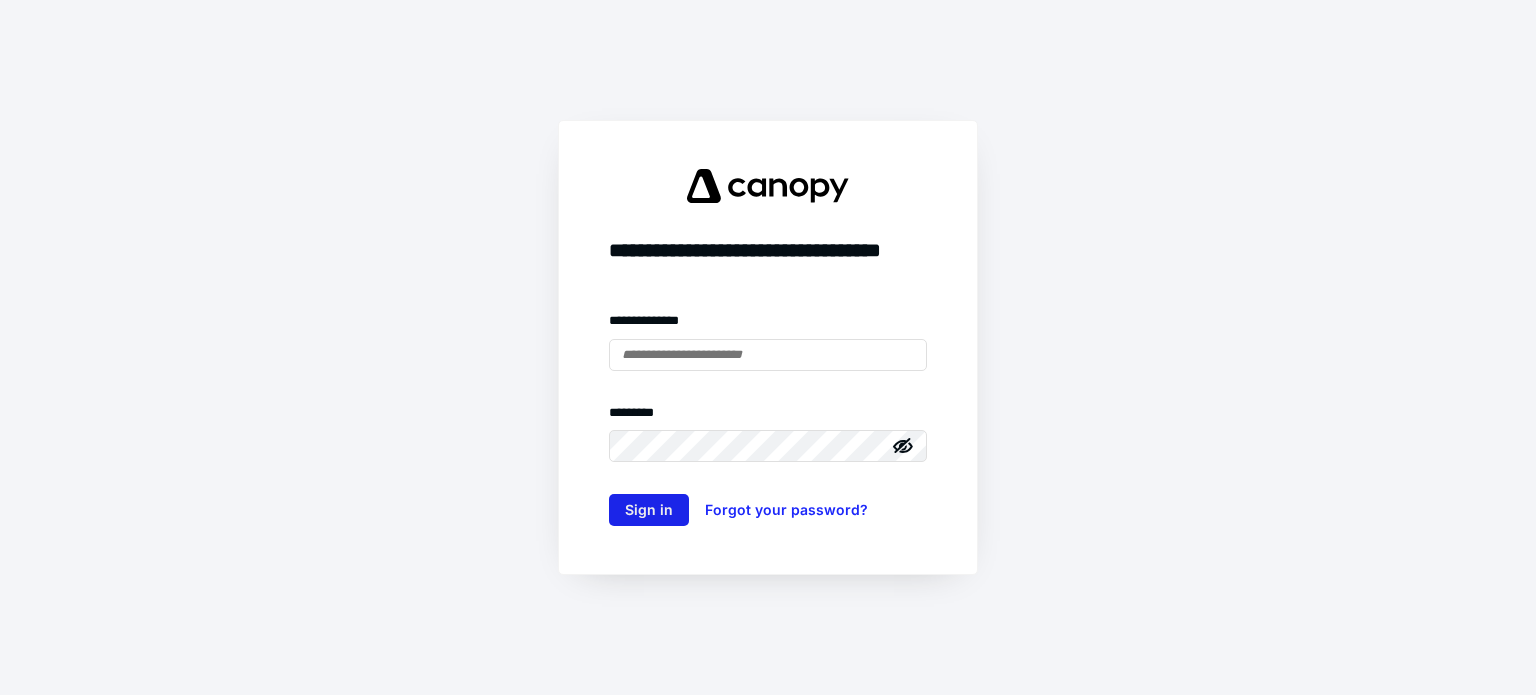 type on "**********" 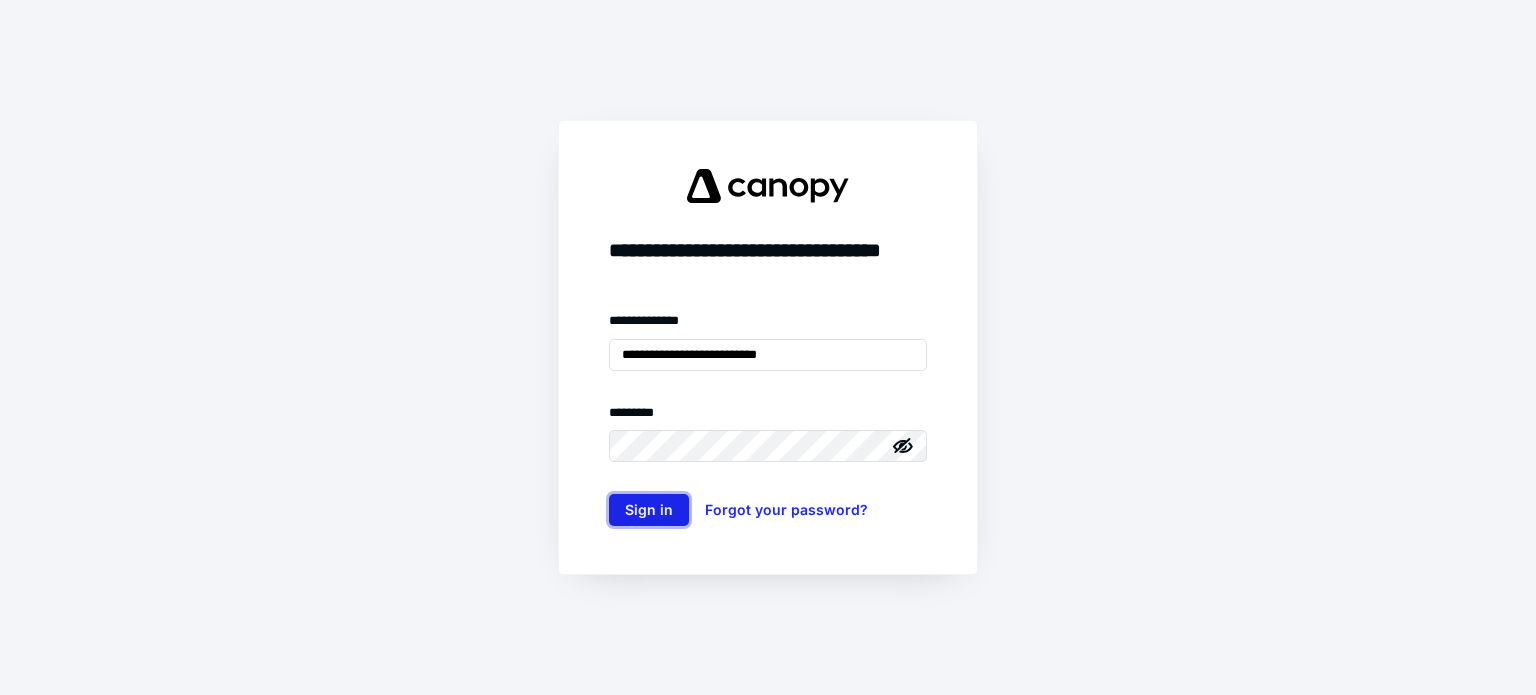 click on "Sign in" at bounding box center (649, 510) 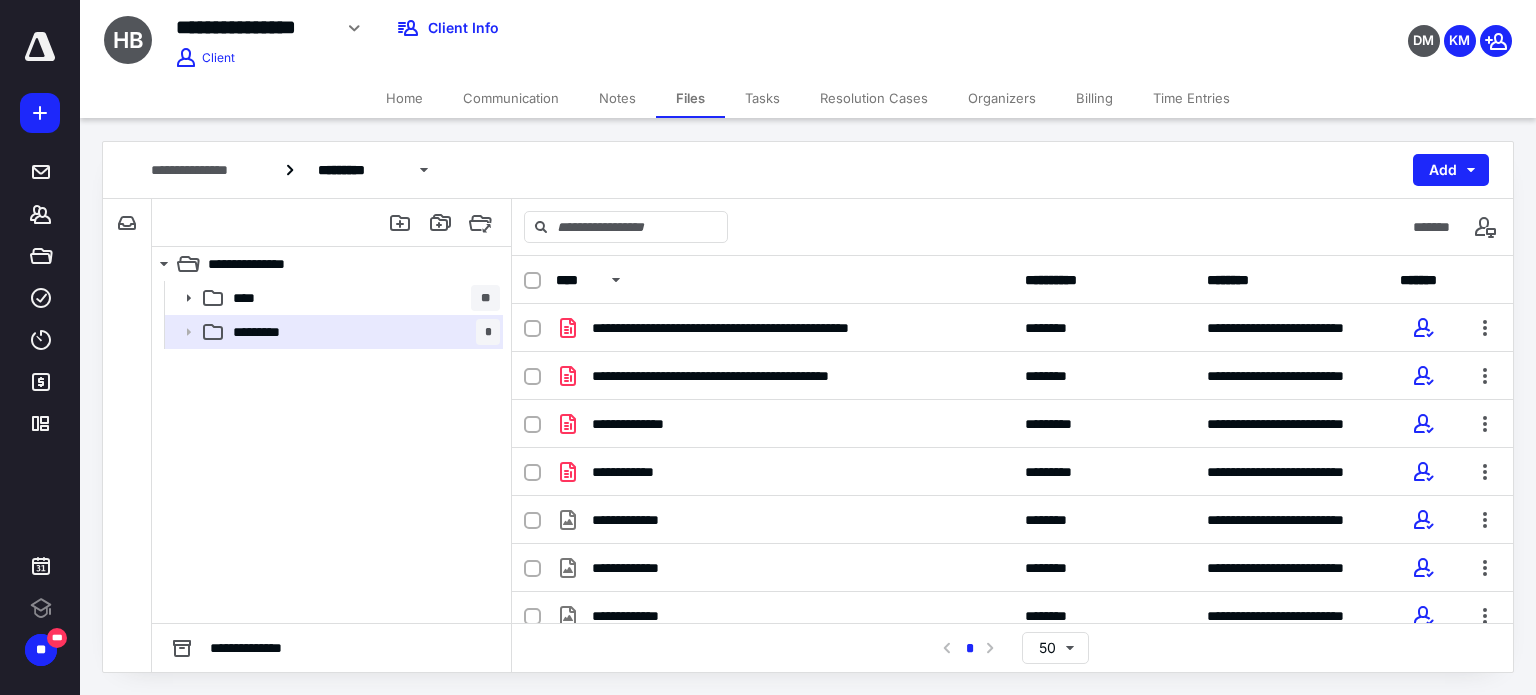 scroll, scrollTop: 0, scrollLeft: 0, axis: both 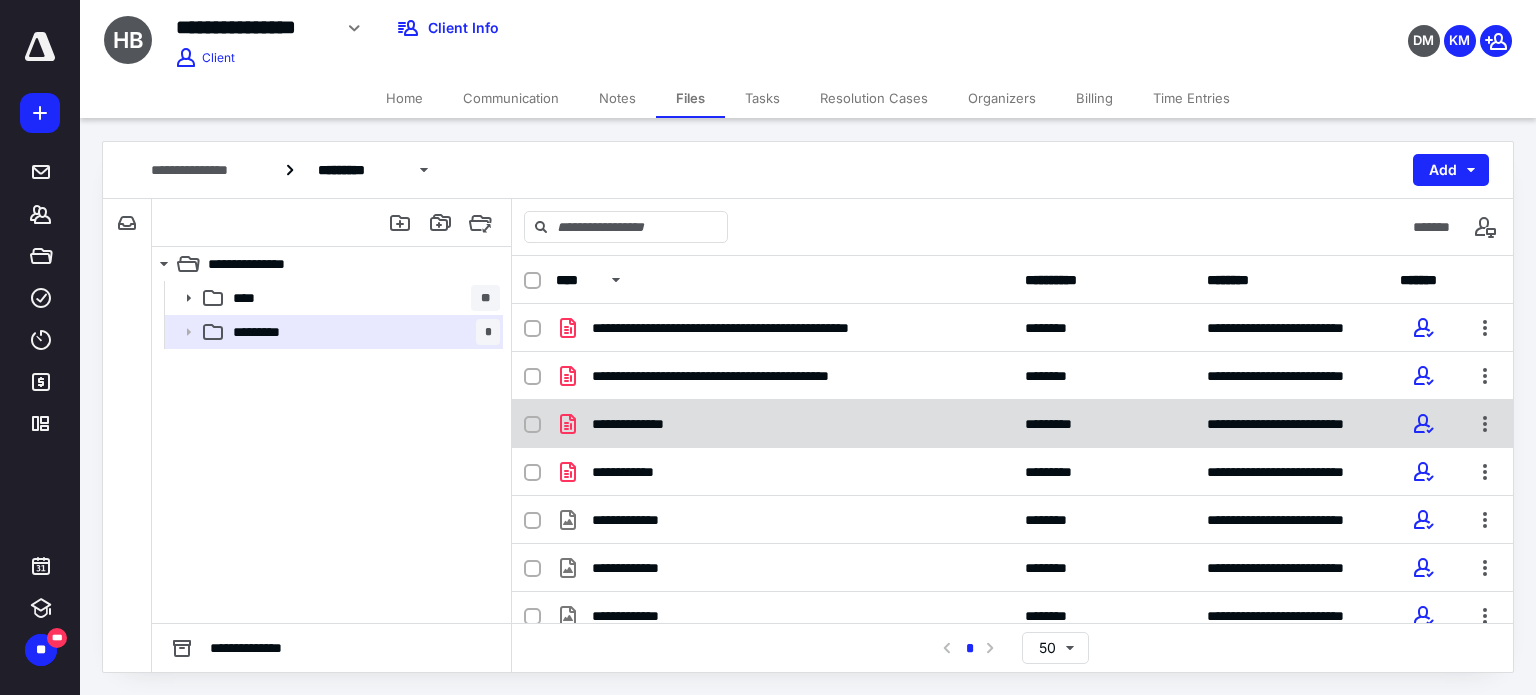 click on "**********" at bounding box center [784, 424] 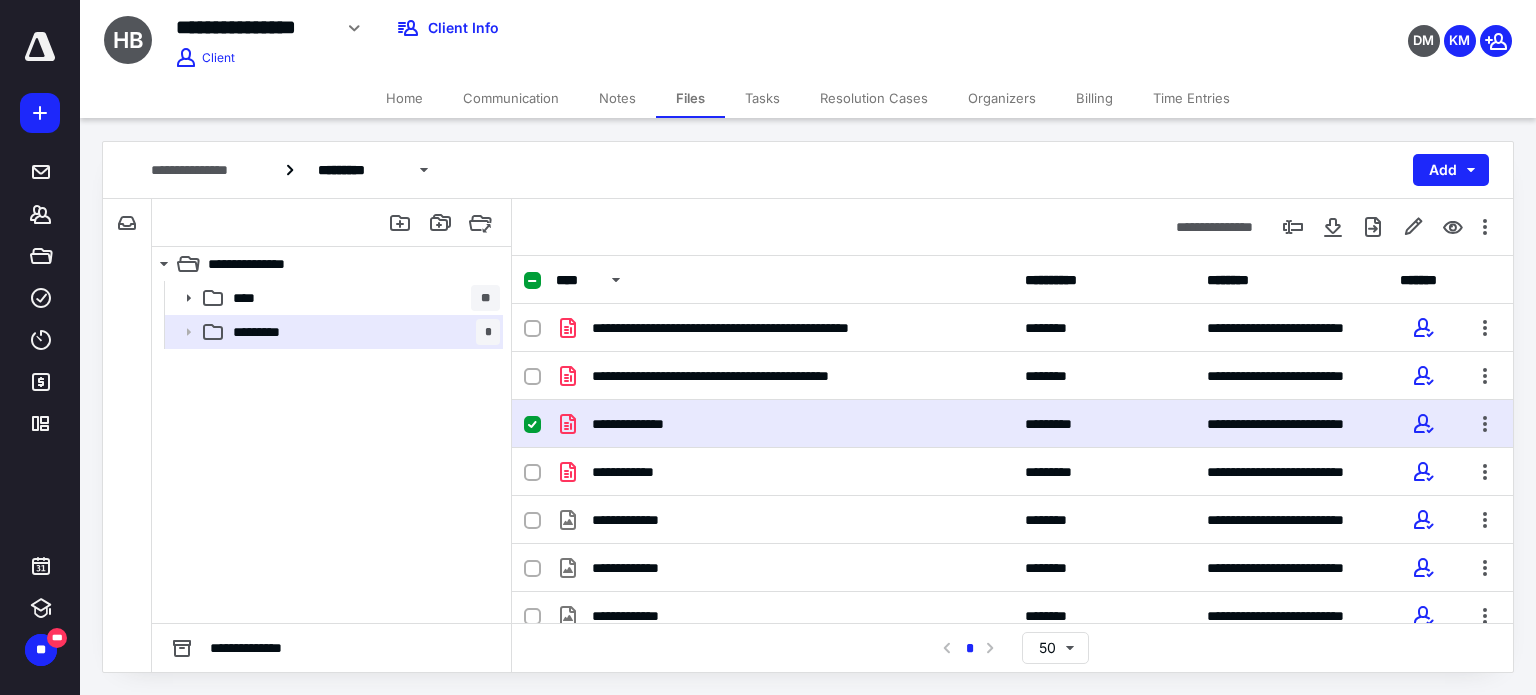 checkbox on "true" 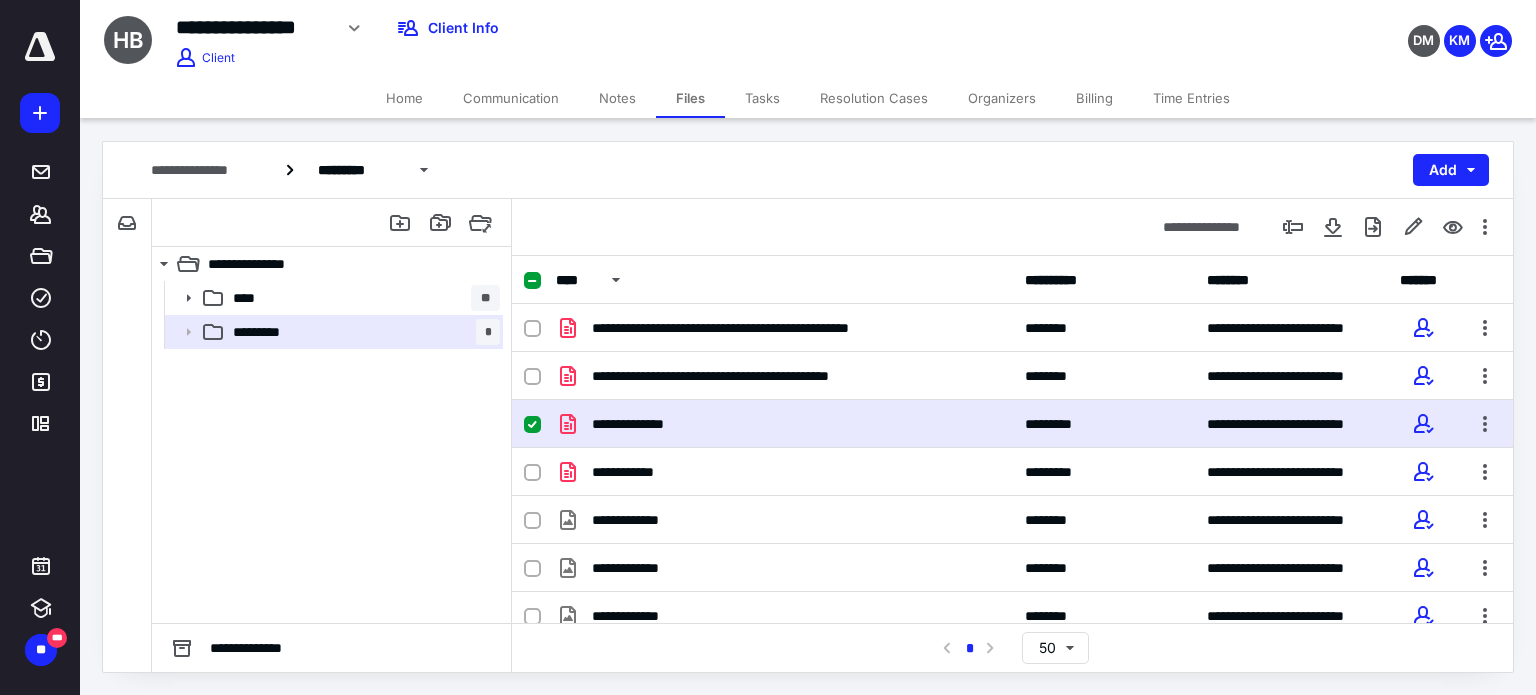 click on "**********" at bounding box center [784, 424] 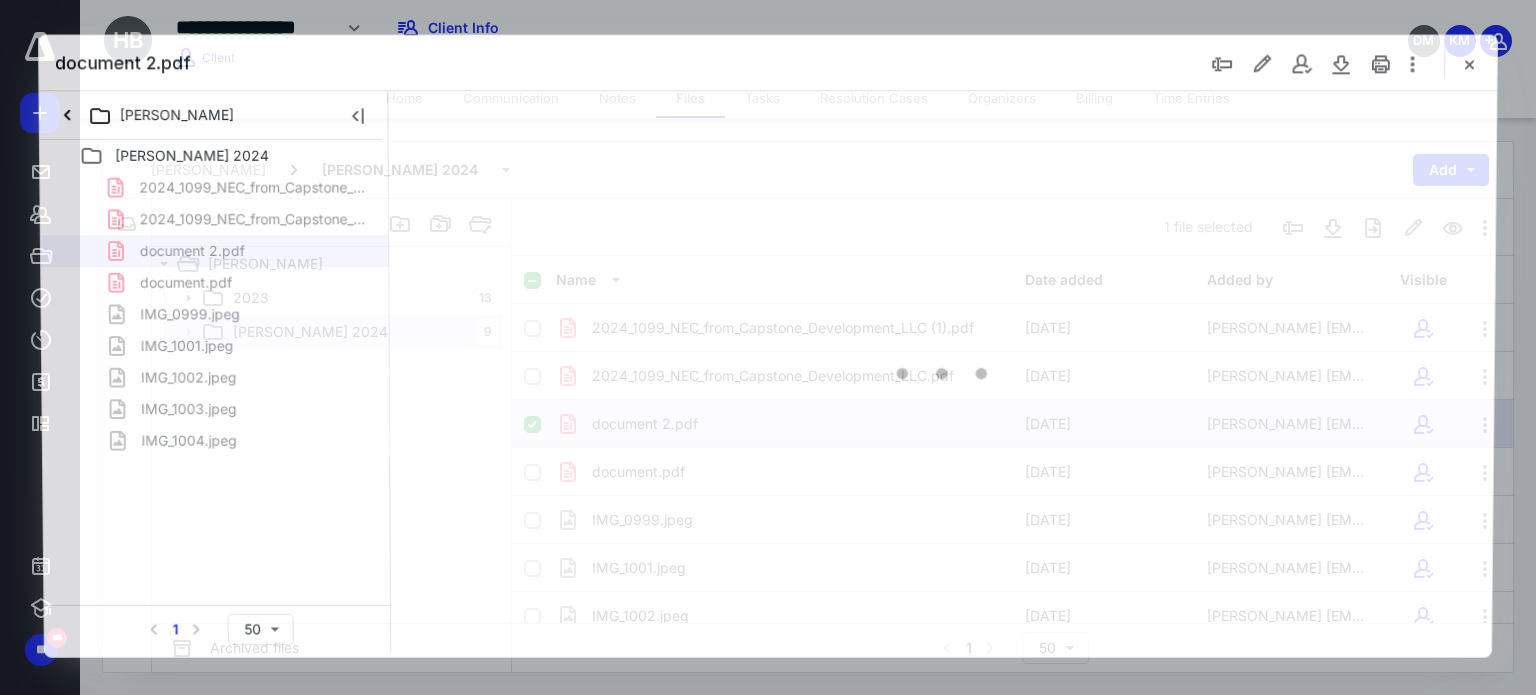 scroll, scrollTop: 0, scrollLeft: 0, axis: both 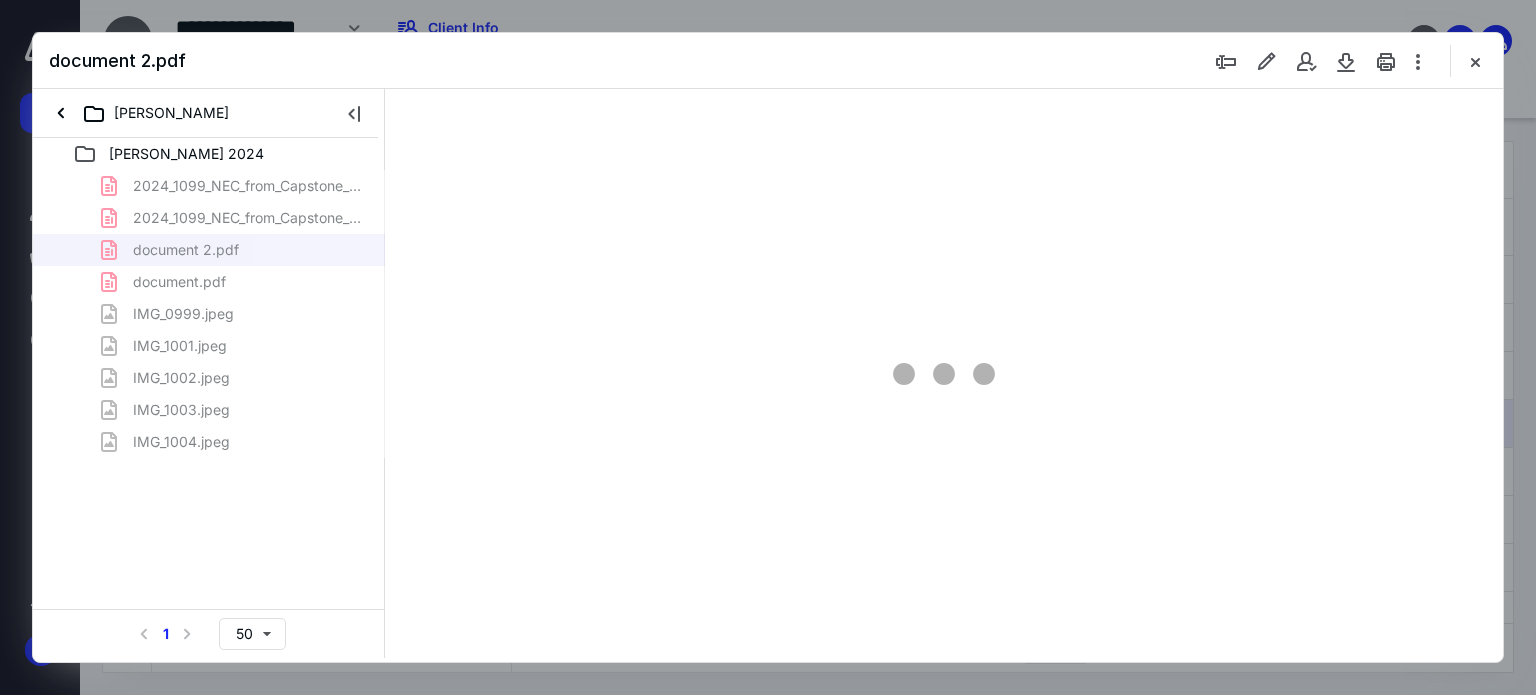 type on "62" 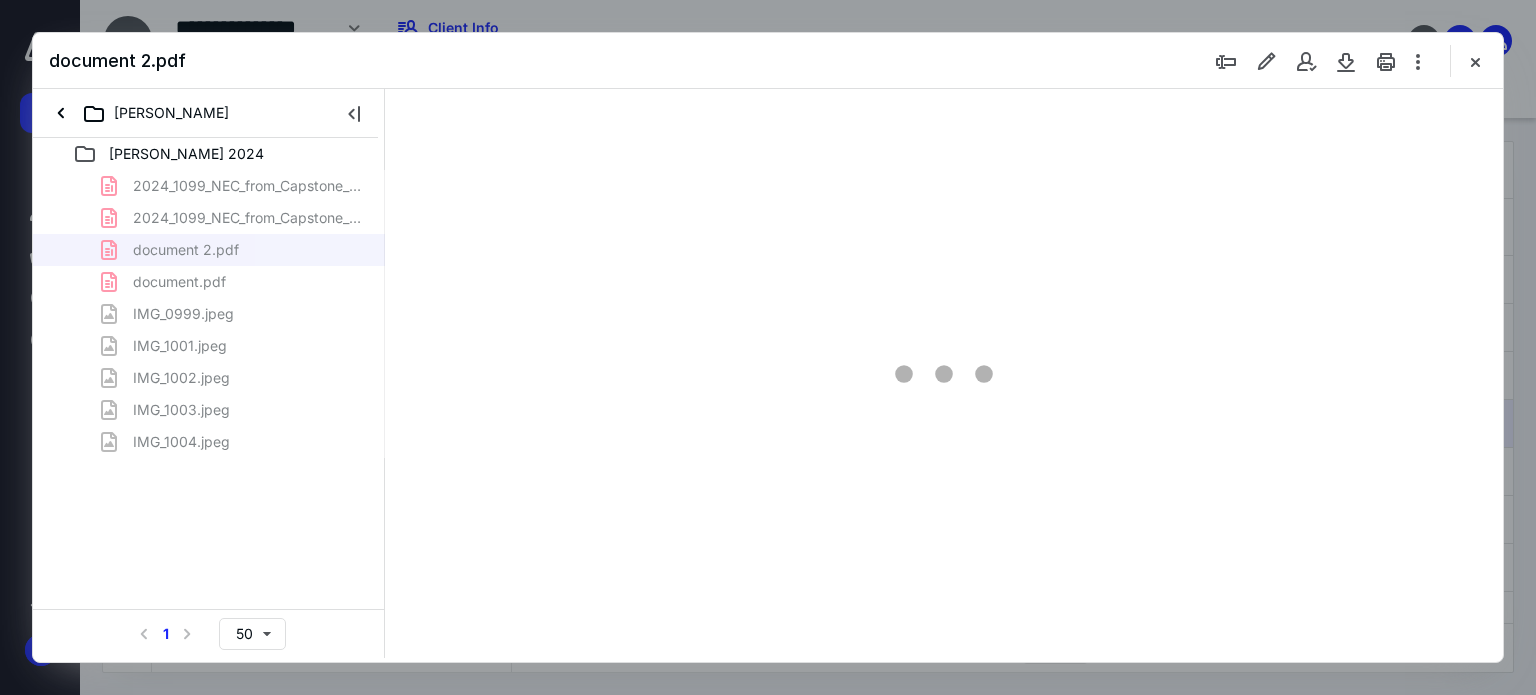 scroll, scrollTop: 78, scrollLeft: 0, axis: vertical 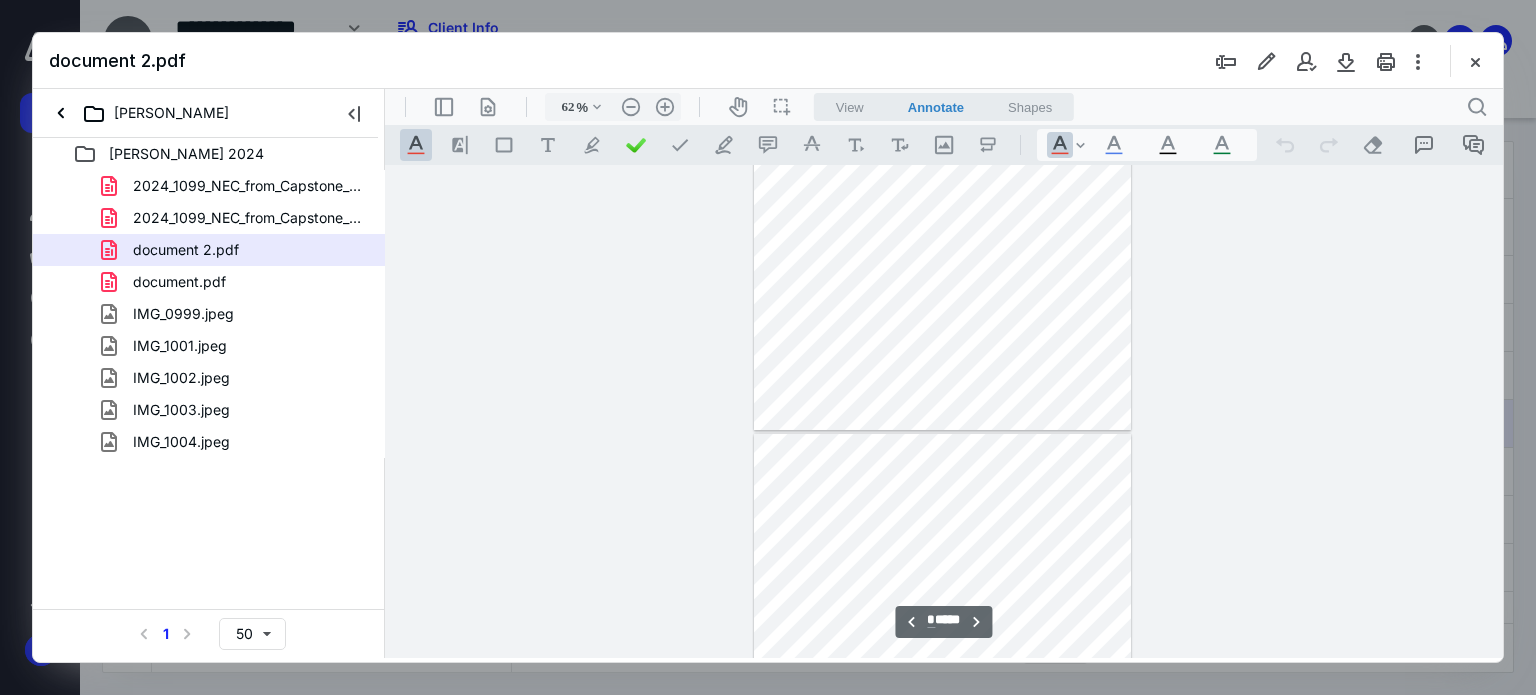type on "*" 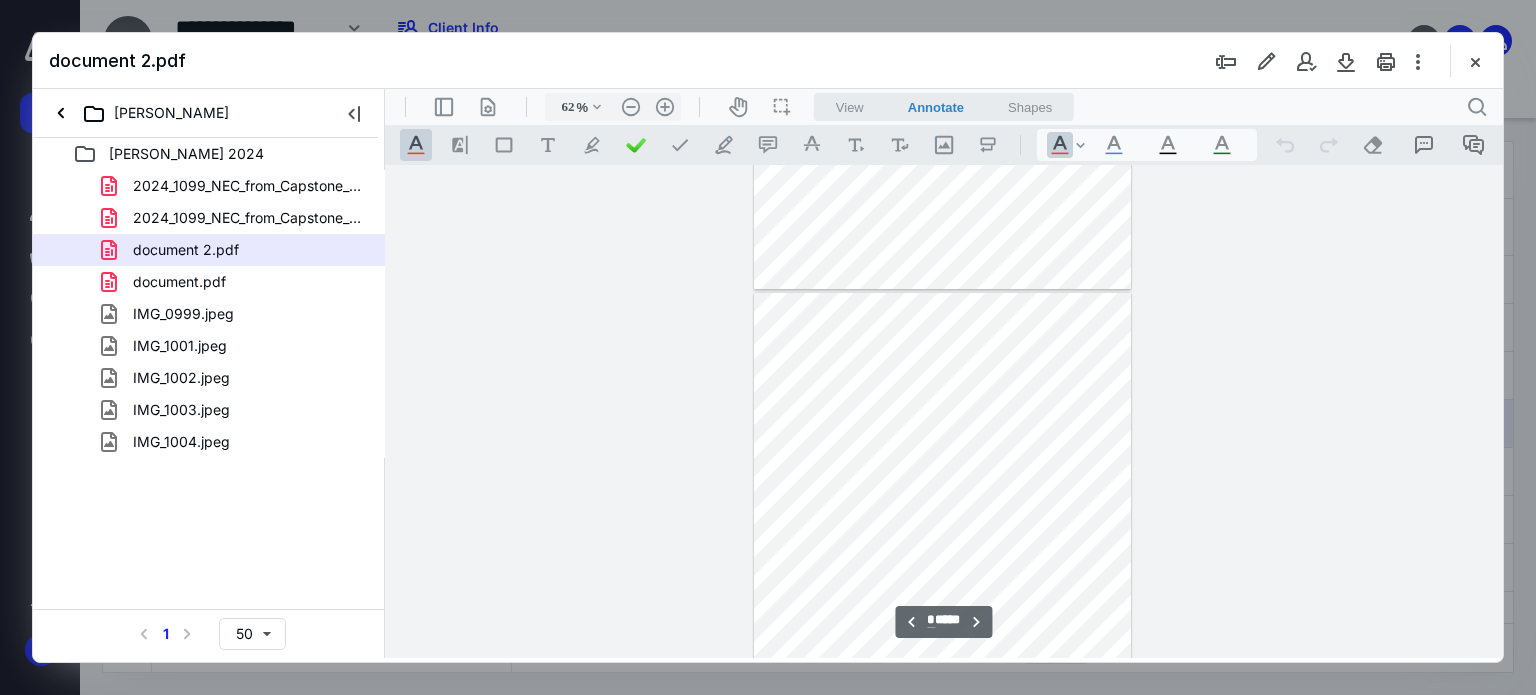 drag, startPoint x: 1497, startPoint y: 178, endPoint x: 1899, endPoint y: 299, distance: 419.81543 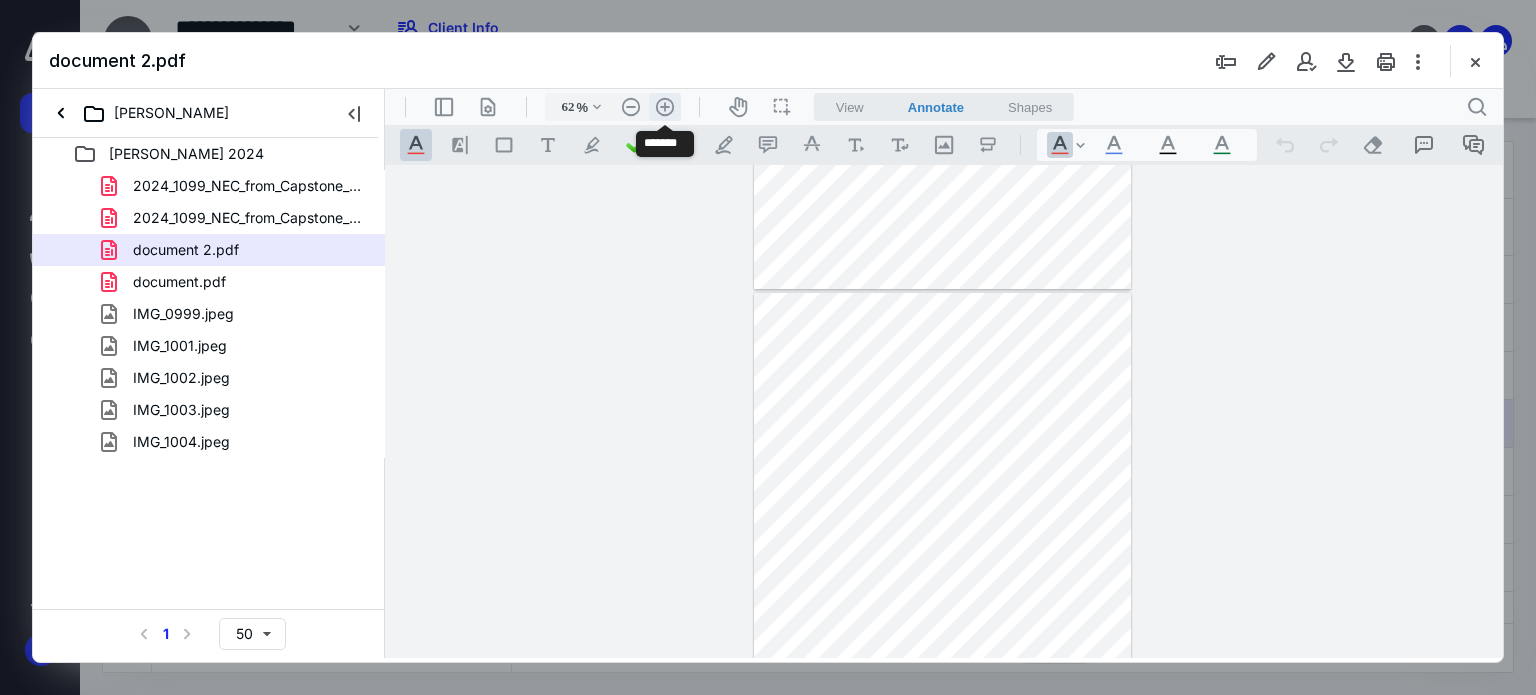 click on ".cls-1{fill:#abb0c4;} icon - header - zoom - in - line" at bounding box center [665, 107] 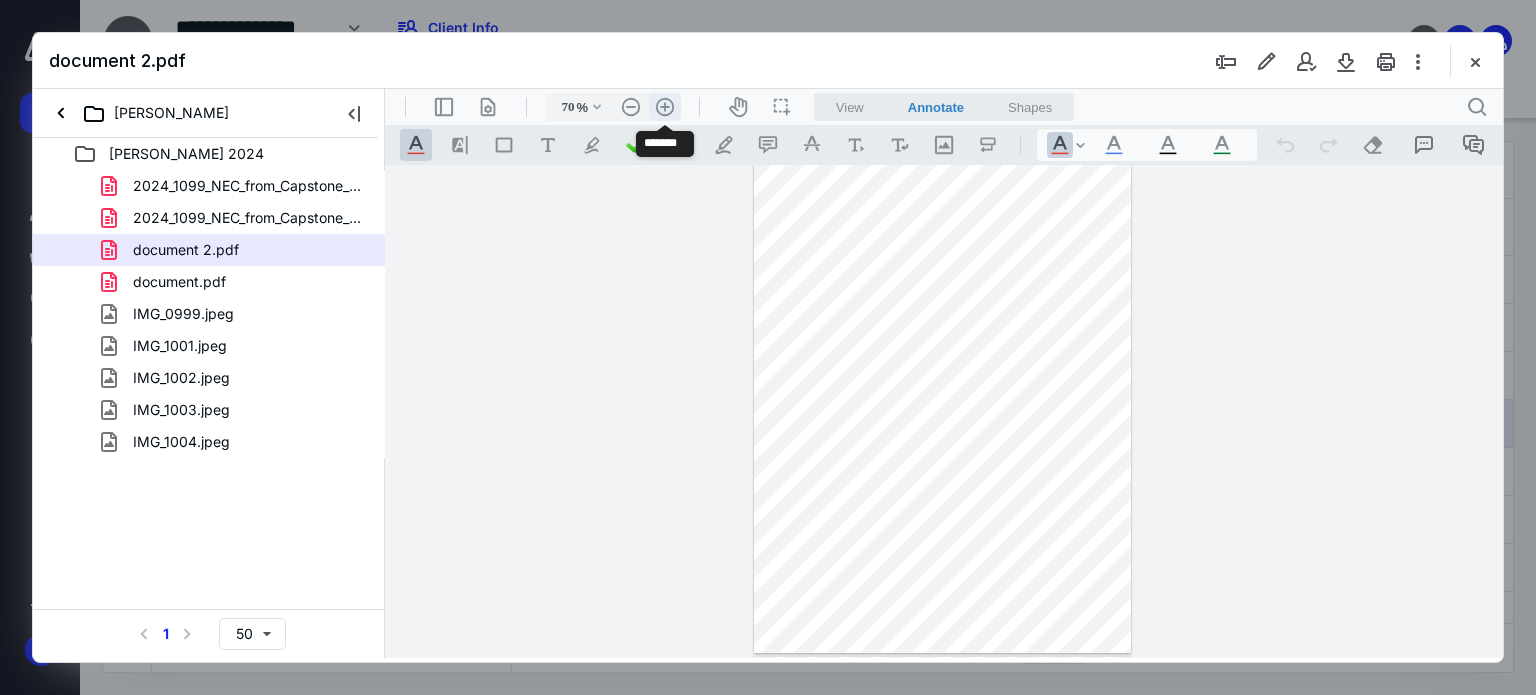 click on ".cls-1{fill:#abb0c4;} icon - header - zoom - in - line" at bounding box center (665, 107) 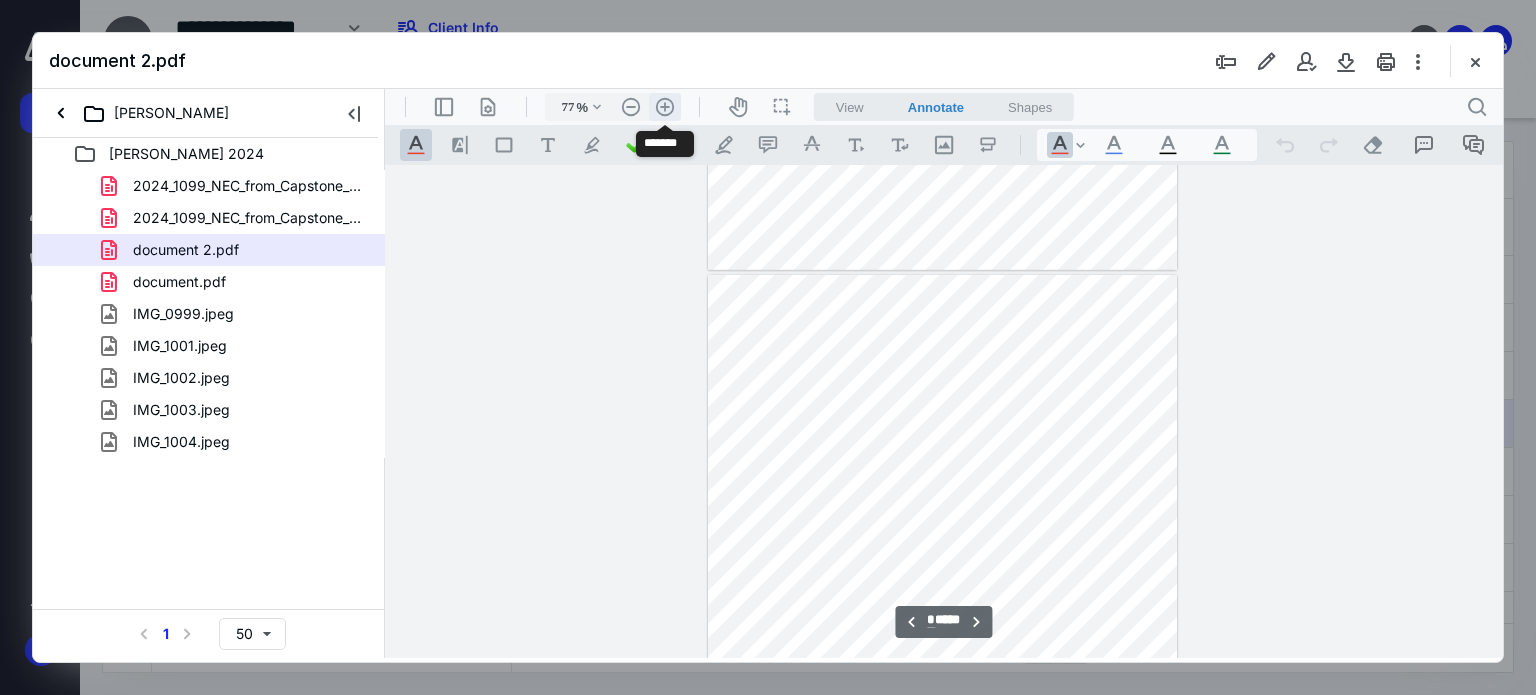 click on ".cls-1{fill:#abb0c4;} icon - header - zoom - in - line" at bounding box center (665, 107) 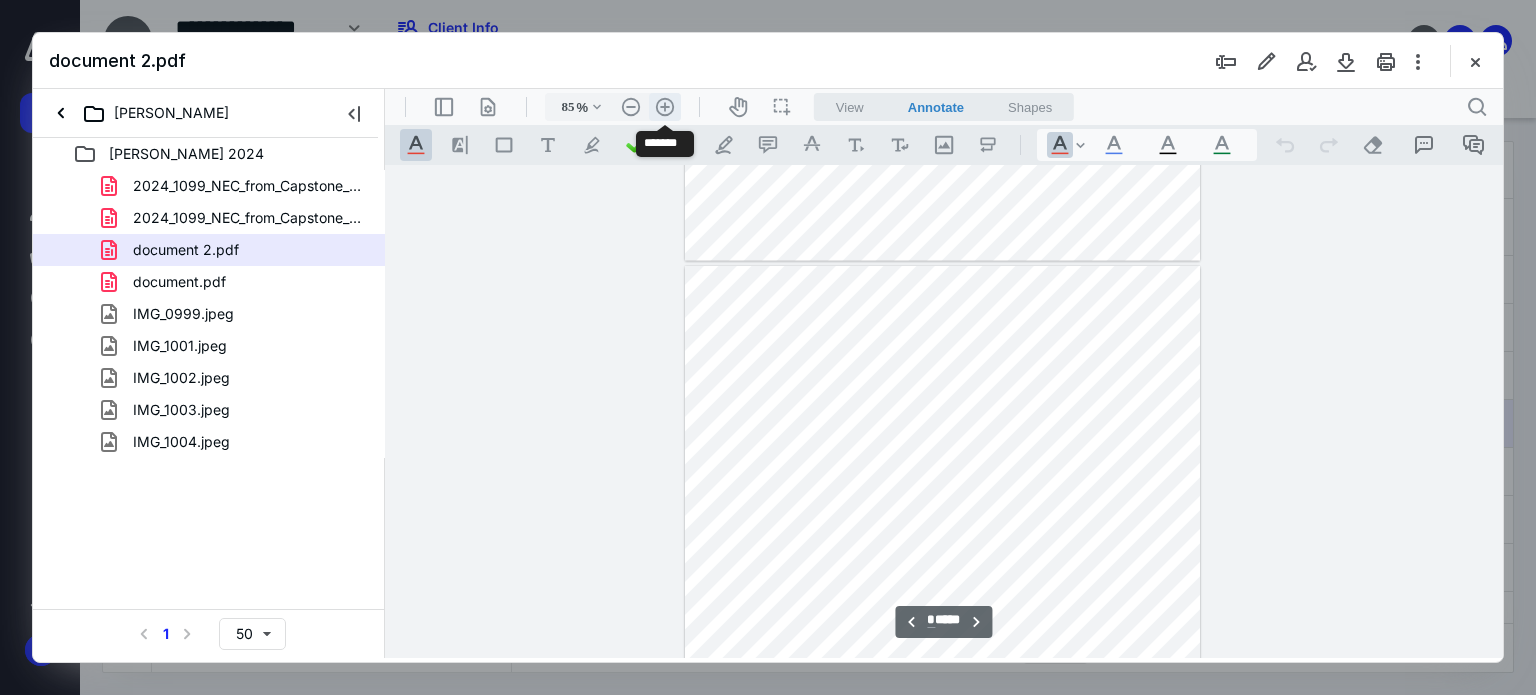 click on ".cls-1{fill:#abb0c4;} icon - header - zoom - in - line" at bounding box center (665, 107) 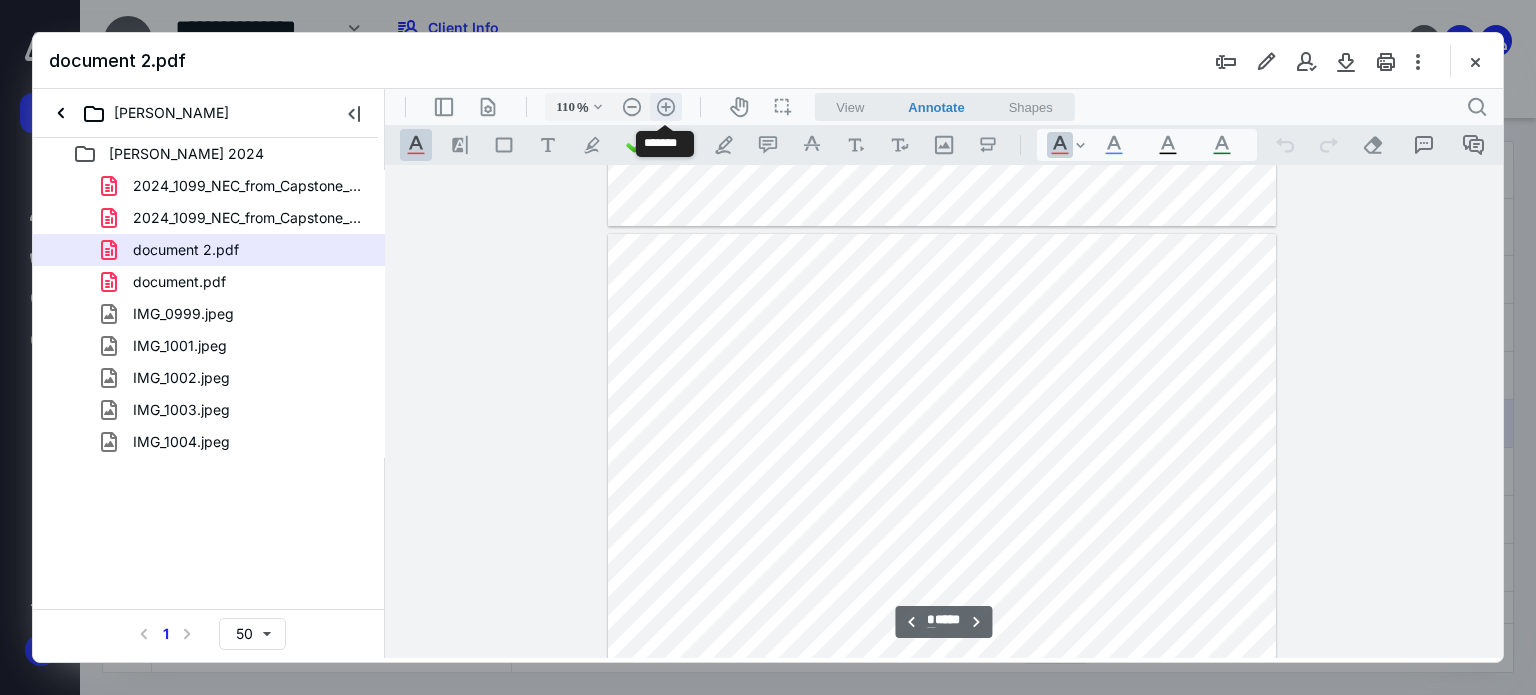 click on ".cls-1{fill:#abb0c4;} icon - header - zoom - in - line" at bounding box center [666, 107] 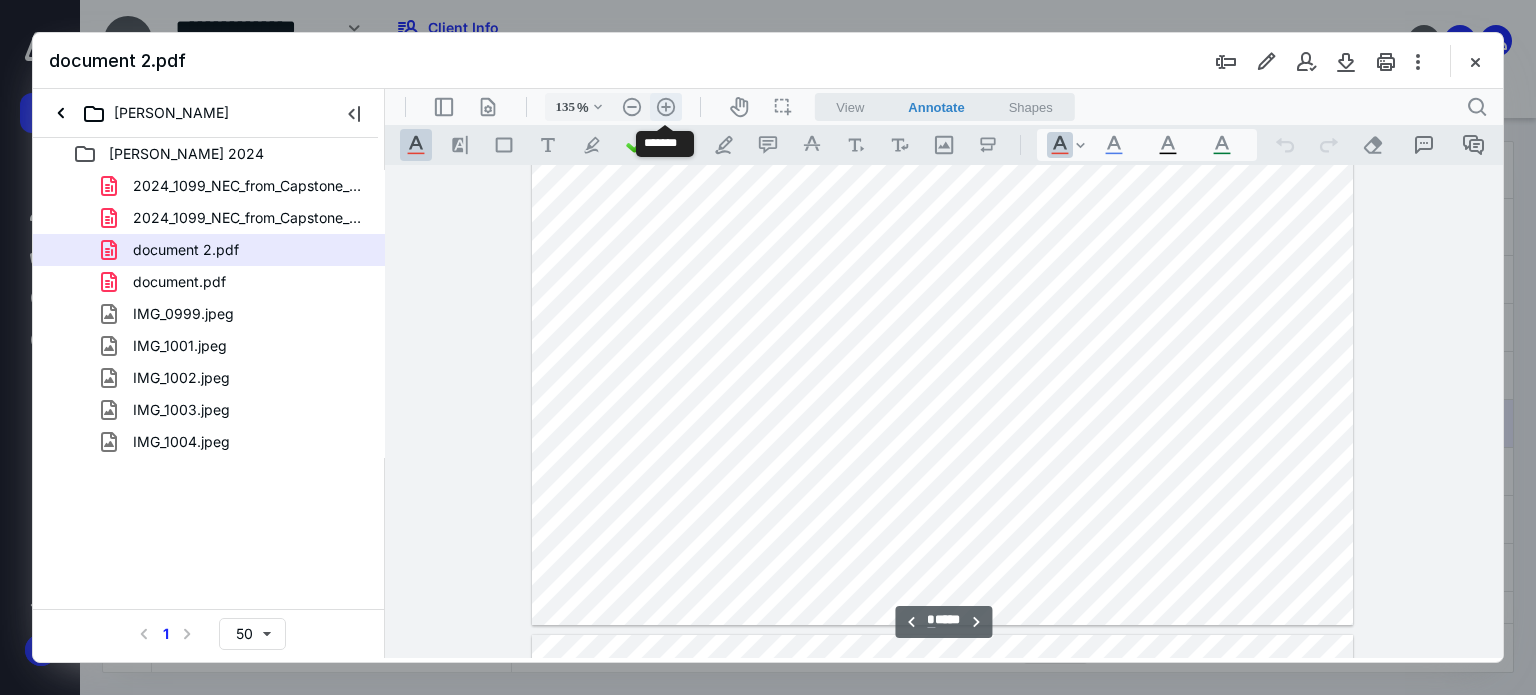 scroll, scrollTop: 2114, scrollLeft: 0, axis: vertical 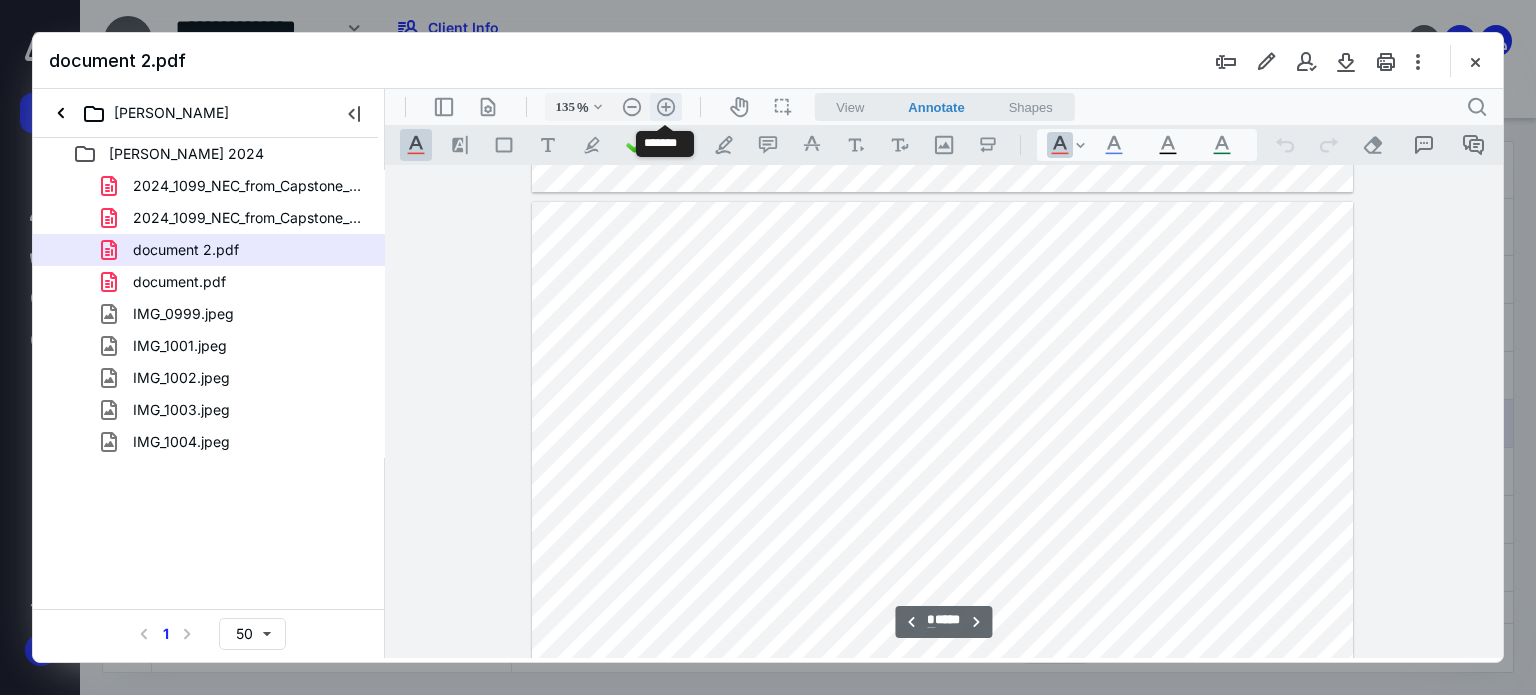click on ".cls-1{fill:#abb0c4;} icon - header - zoom - in - line" at bounding box center (666, 107) 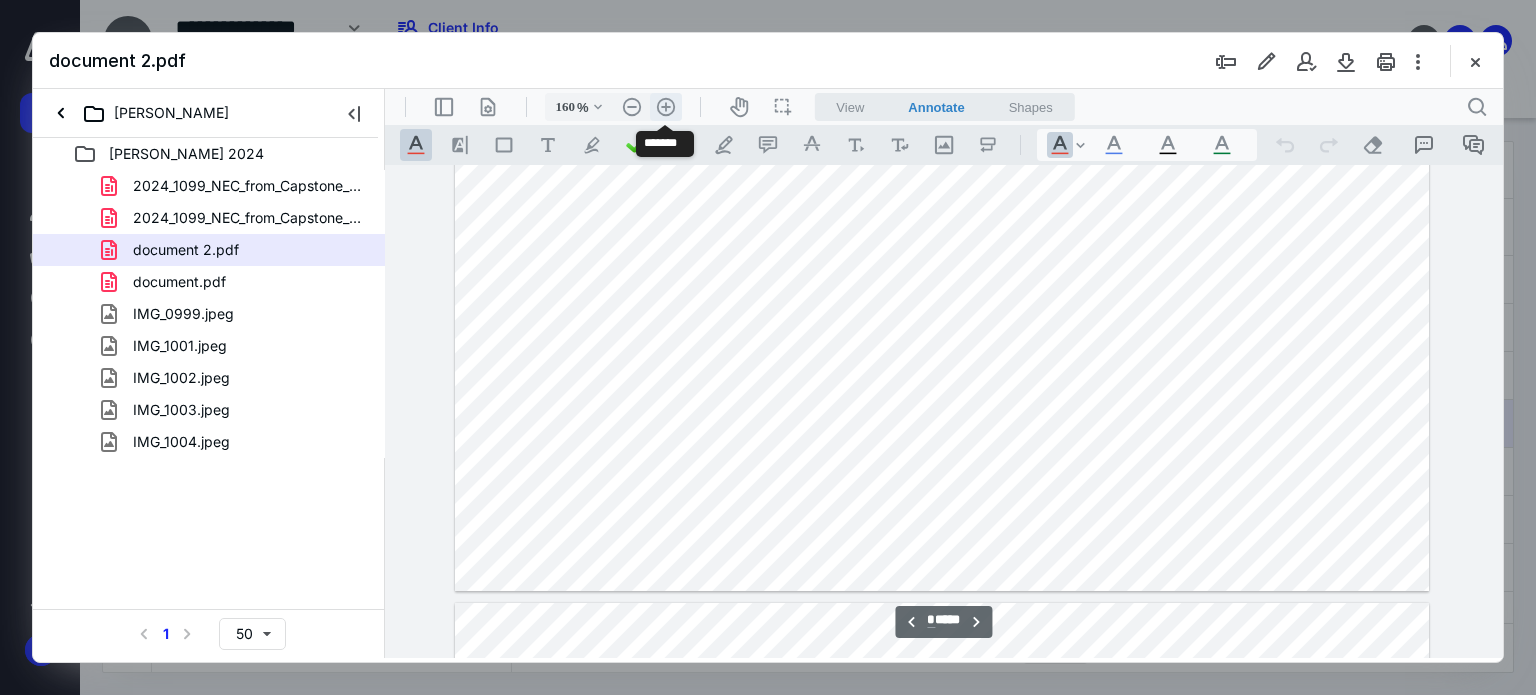 scroll, scrollTop: 2547, scrollLeft: 0, axis: vertical 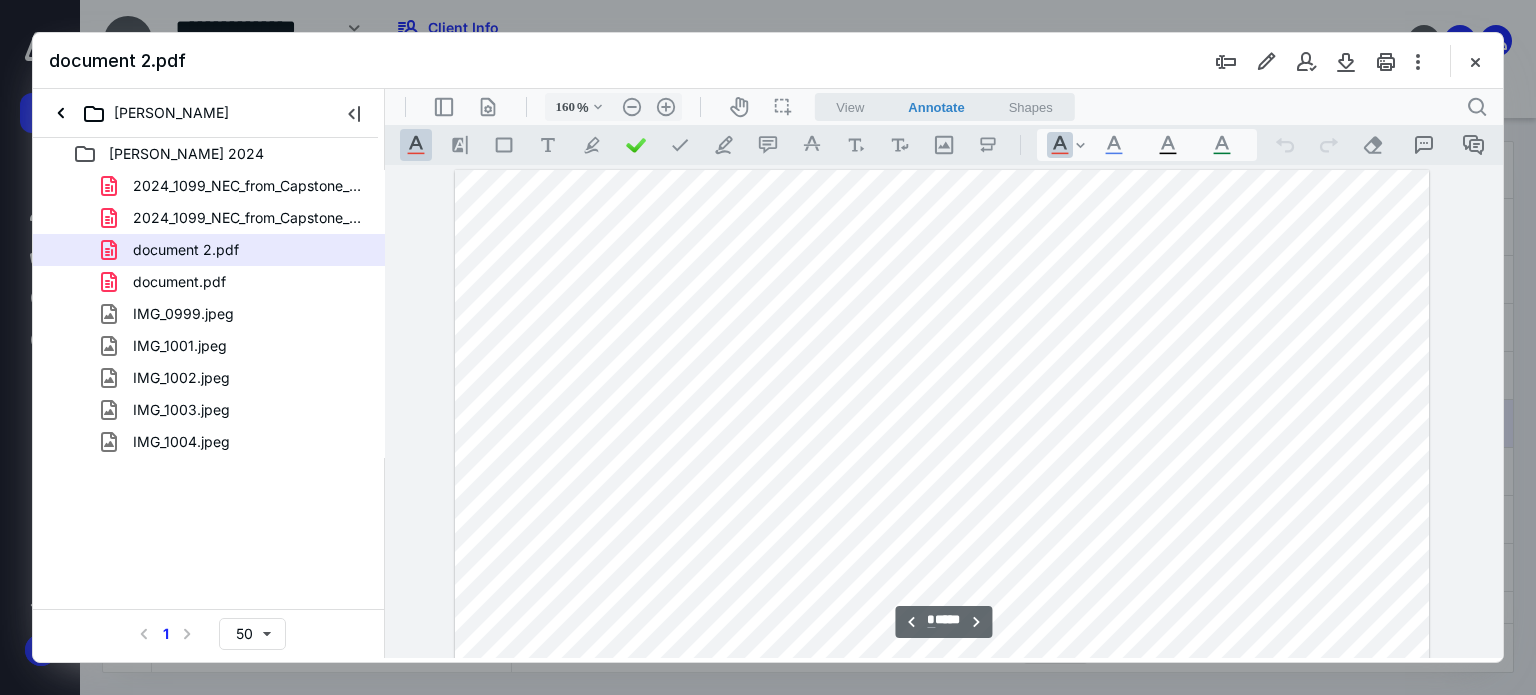 click at bounding box center [942, 800] 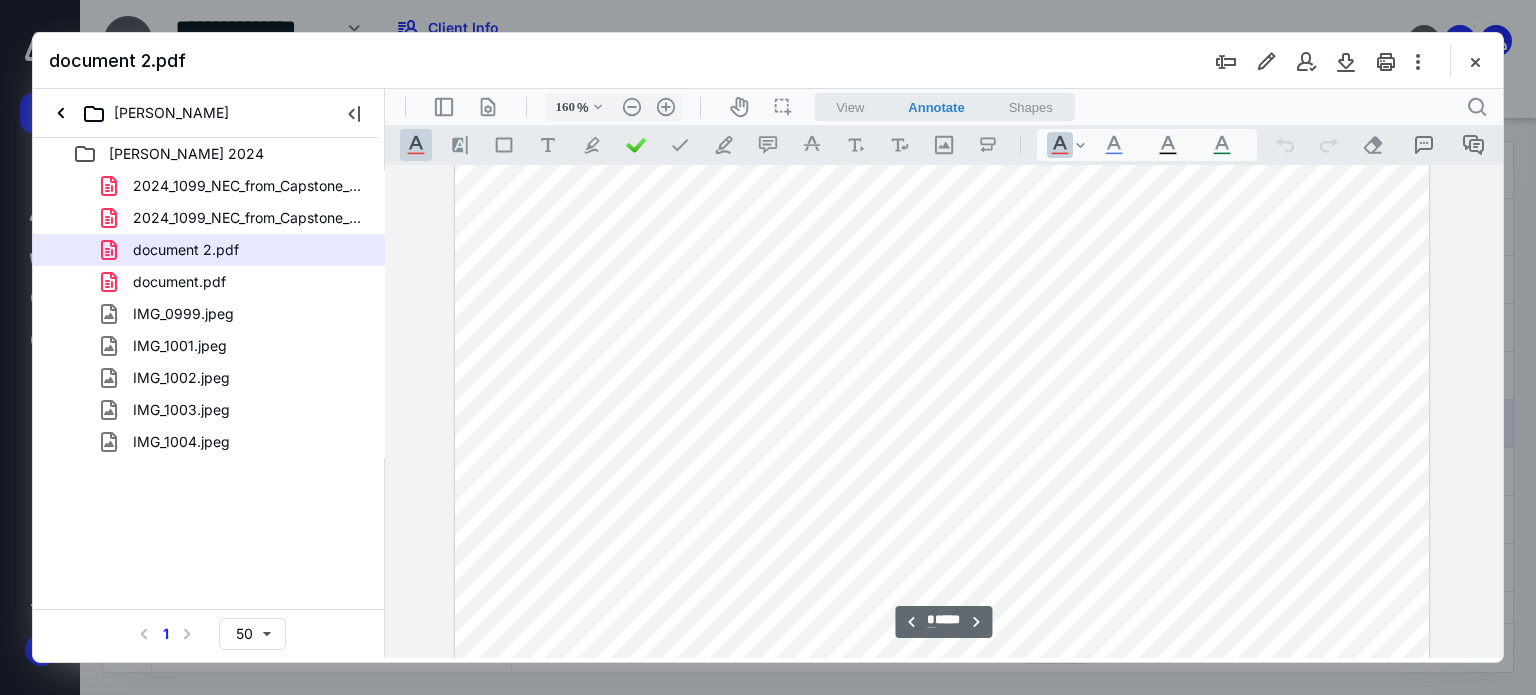 scroll, scrollTop: 3227, scrollLeft: 0, axis: vertical 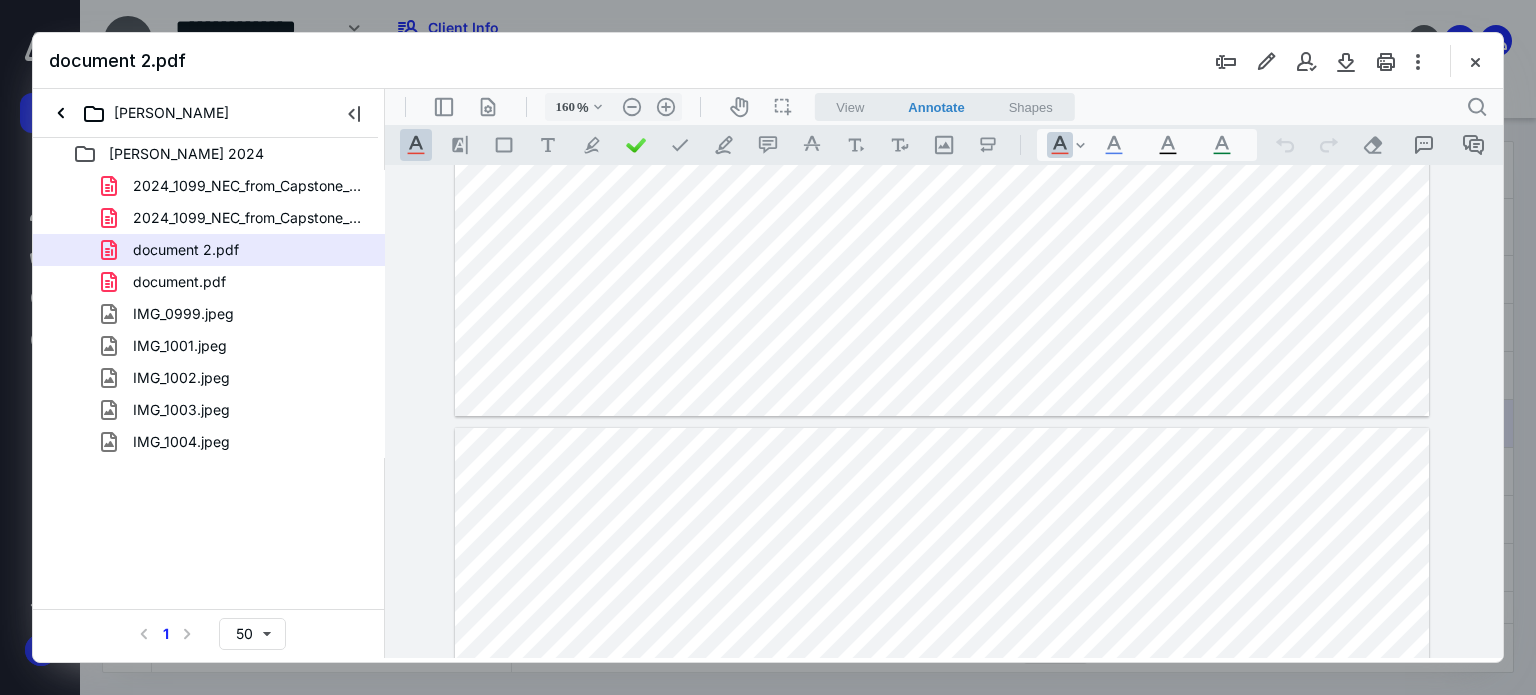 type on "*" 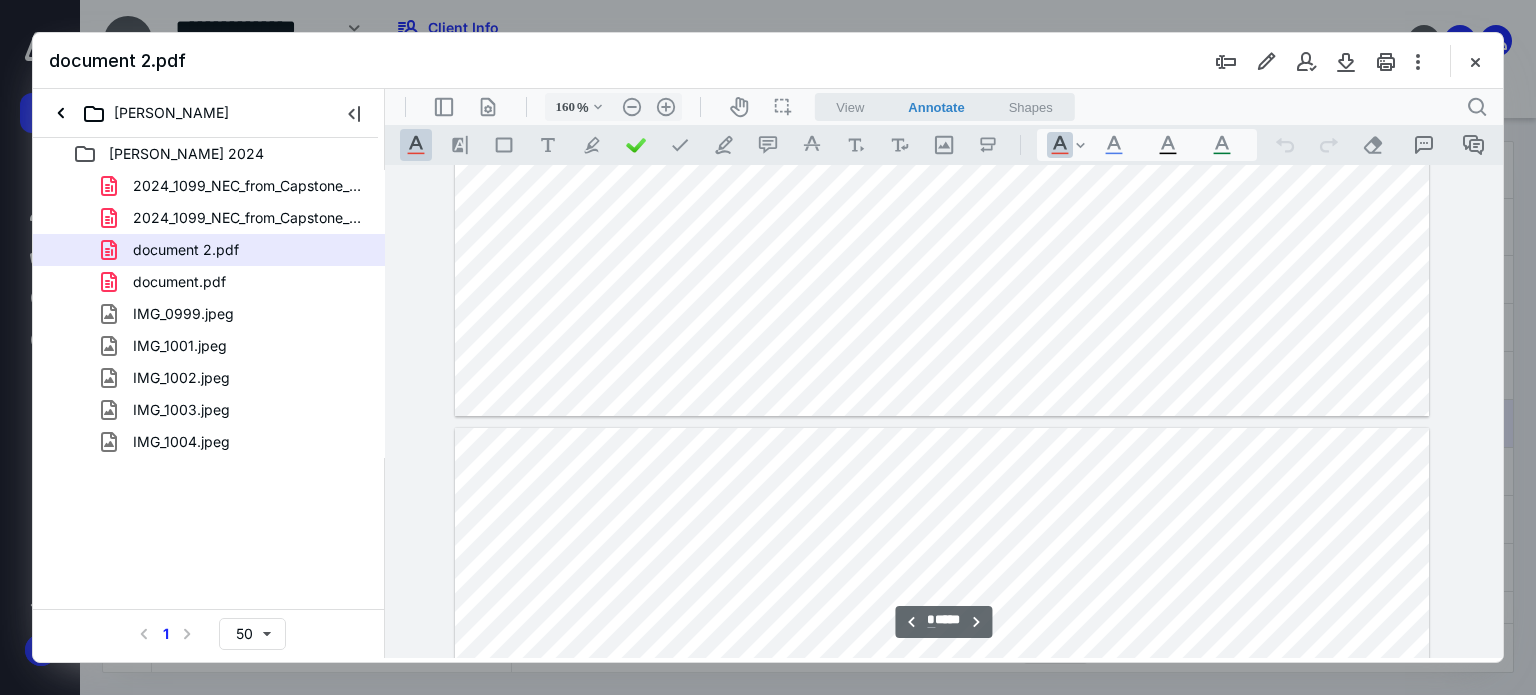 scroll, scrollTop: 3824, scrollLeft: 0, axis: vertical 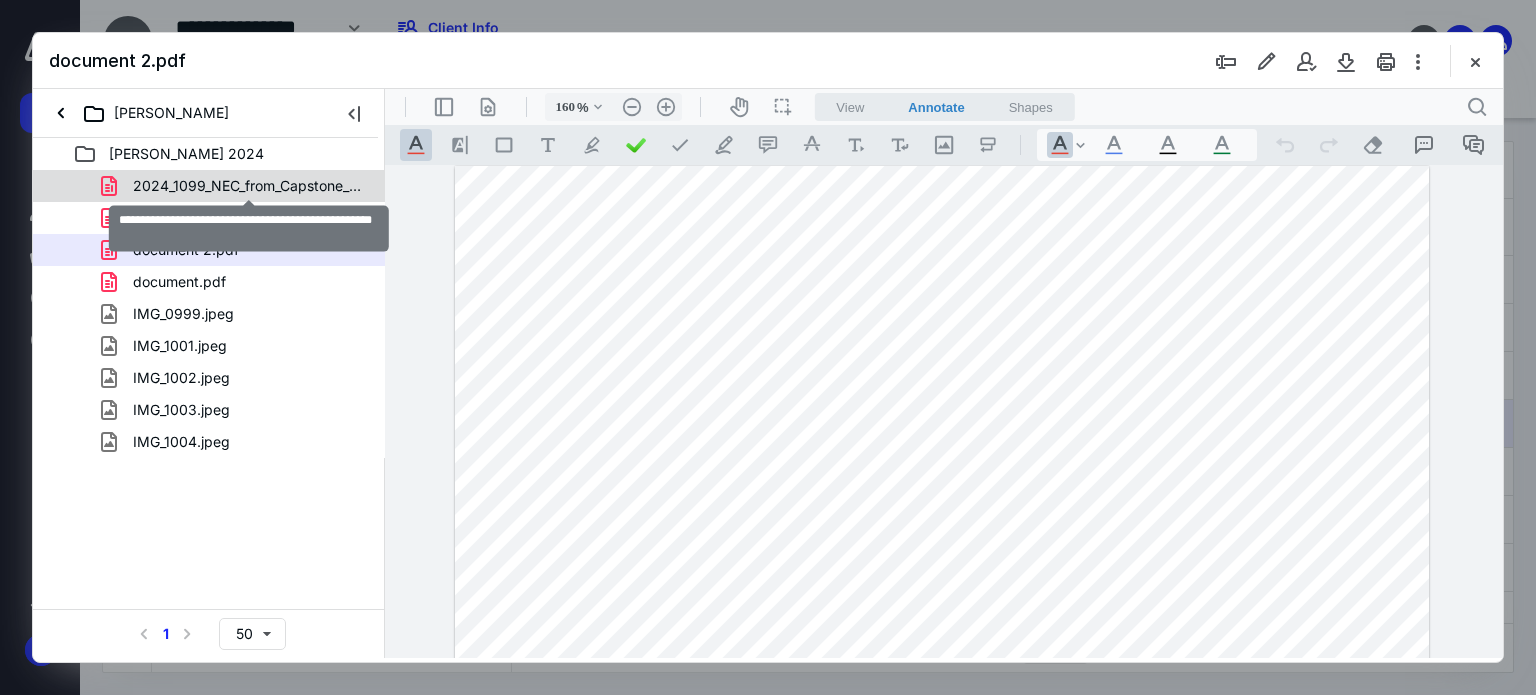 click on "2024_1099_NEC_from_Capstone_Development_LLC (1).pdf" at bounding box center (249, 186) 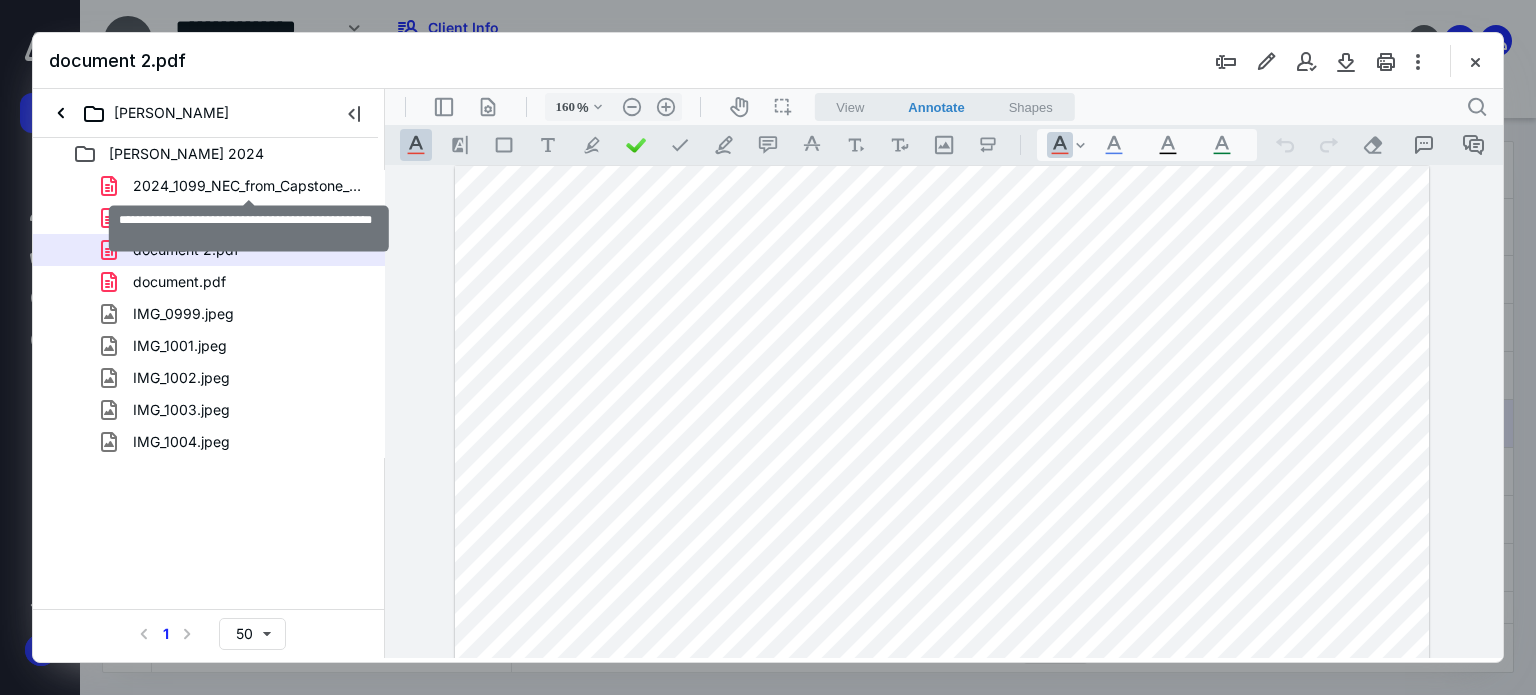 click on "2024_1099_NEC_from_Capstone_Development_LLC (1).pdf 2024_1099_NEC_from_Capstone_Development_LLC.pdf document 2.pdf document.pdf IMG_0999.jpeg IMG_1001.jpeg IMG_1002.jpeg IMG_1003.jpeg IMG_1004.jpeg" at bounding box center (209, 314) 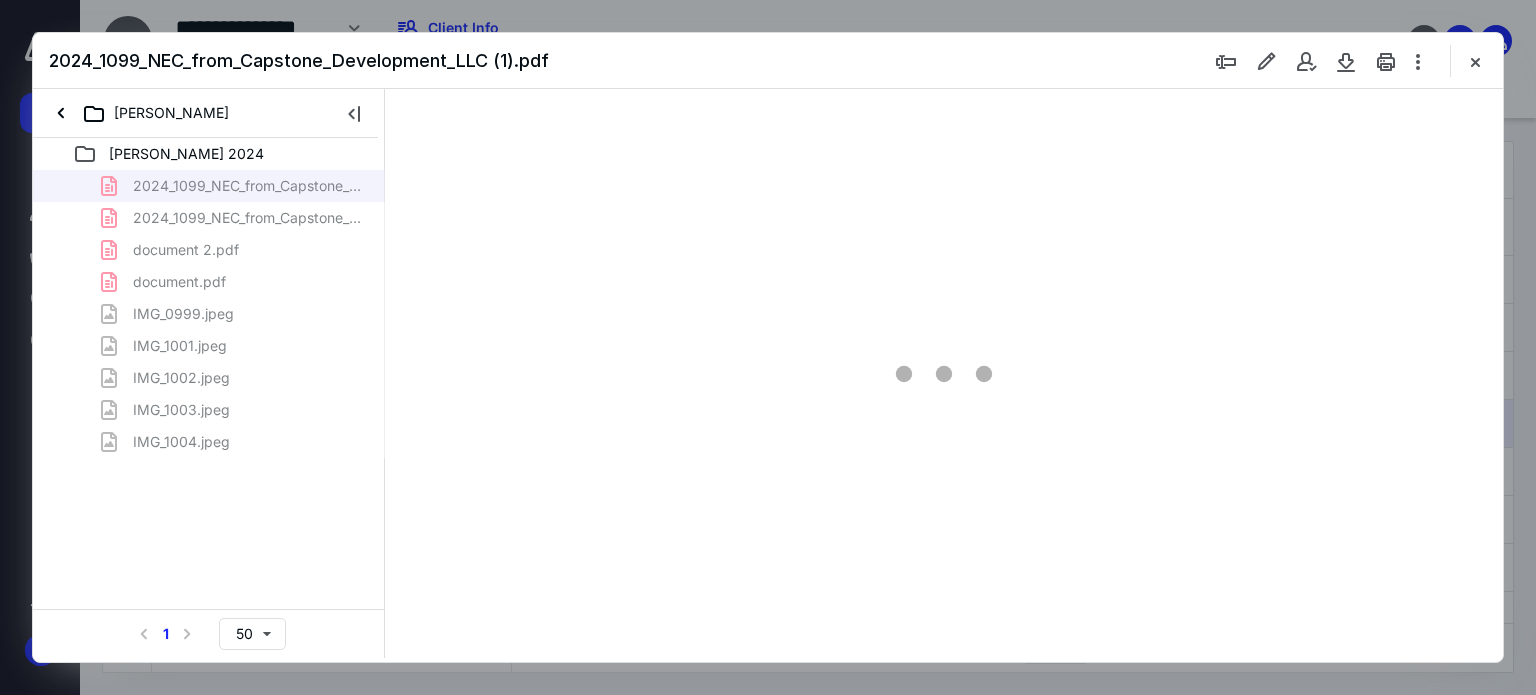 scroll, scrollTop: 78, scrollLeft: 0, axis: vertical 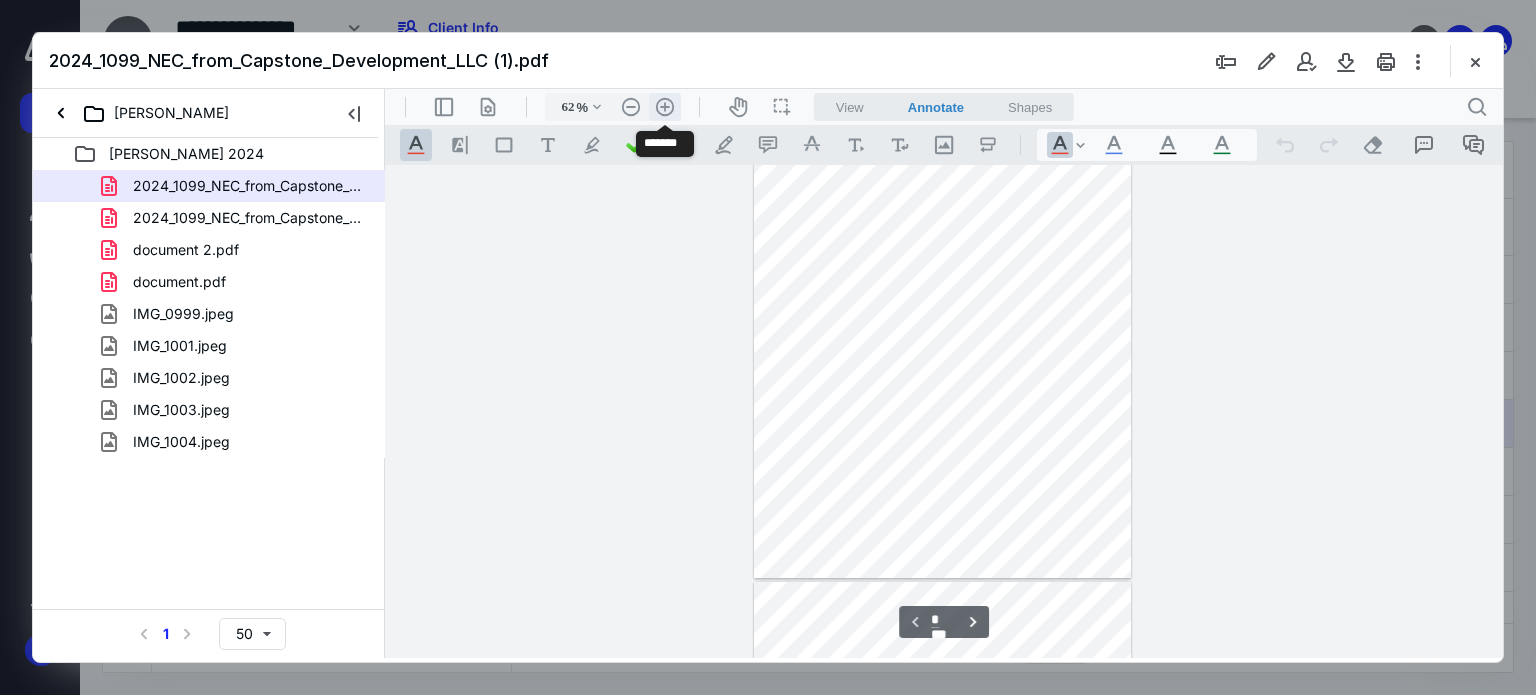 click on ".cls-1{fill:#abb0c4;} icon - header - zoom - in - line" at bounding box center [665, 107] 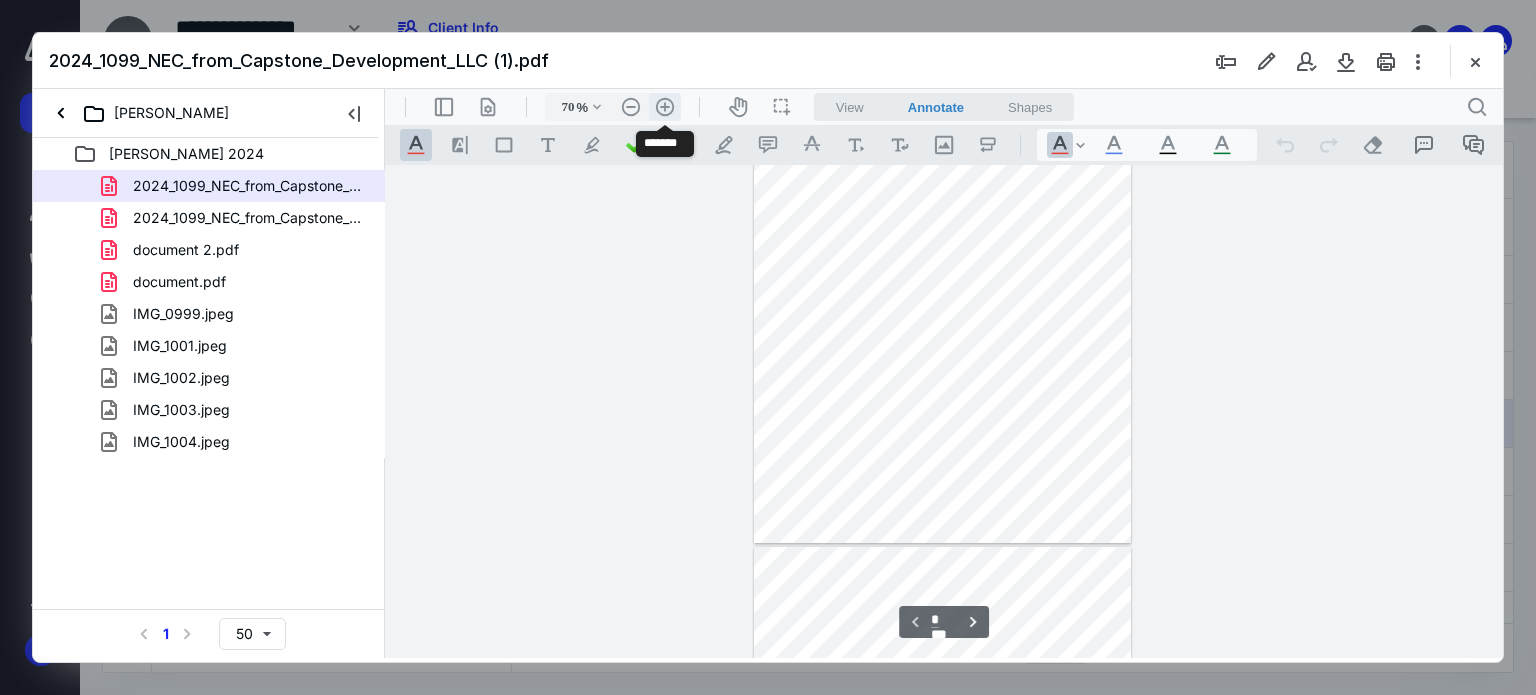 click on ".cls-1{fill:#abb0c4;} icon - header - zoom - in - line" at bounding box center (665, 107) 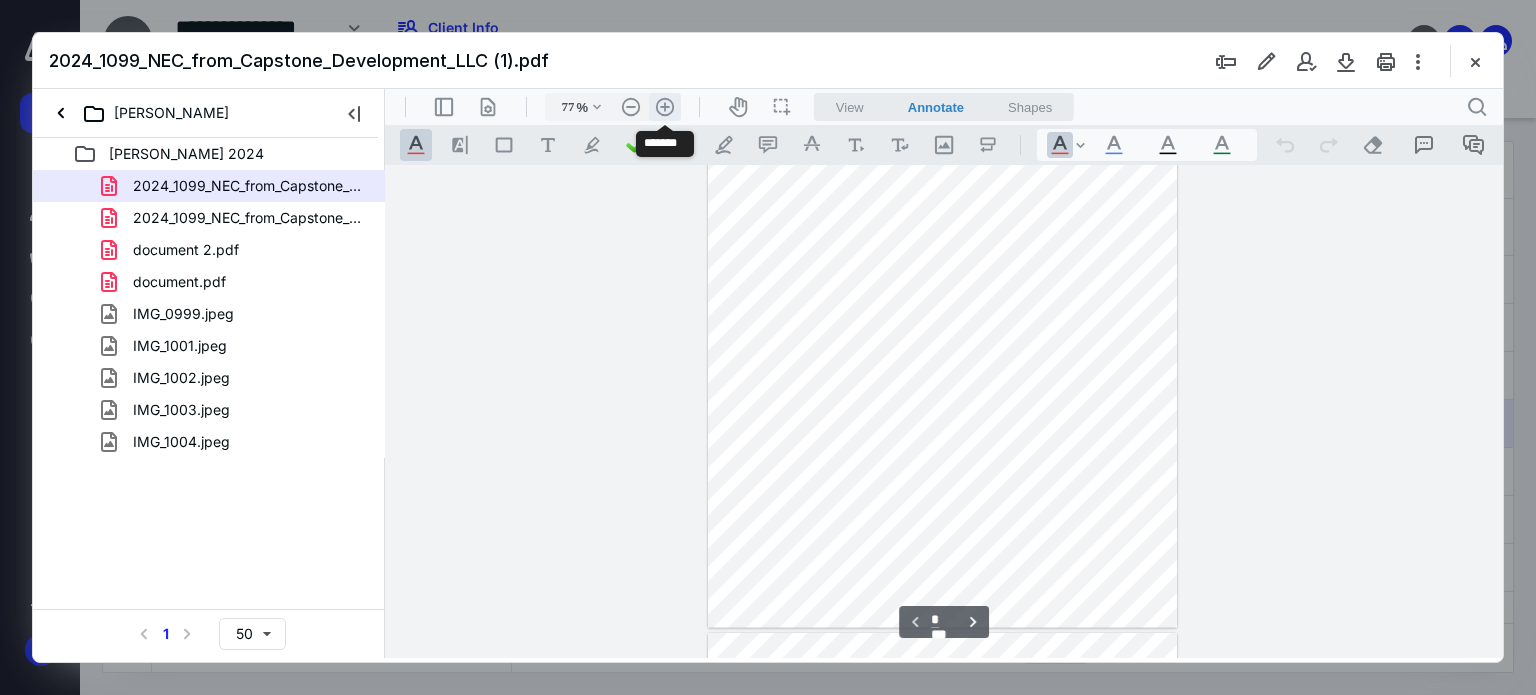 click on ".cls-1{fill:#abb0c4;} icon - header - zoom - in - line" at bounding box center (665, 107) 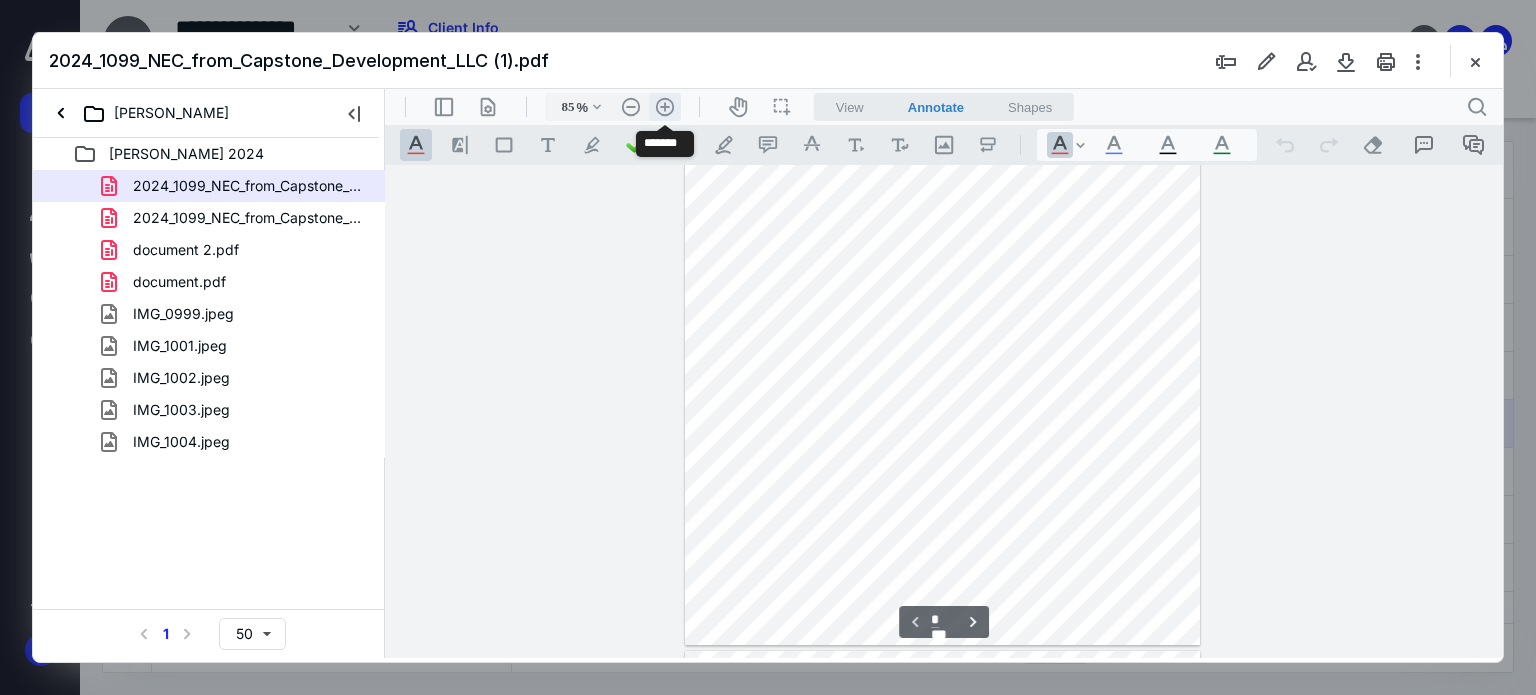 click on ".cls-1{fill:#abb0c4;} icon - header - zoom - in - line" at bounding box center [665, 107] 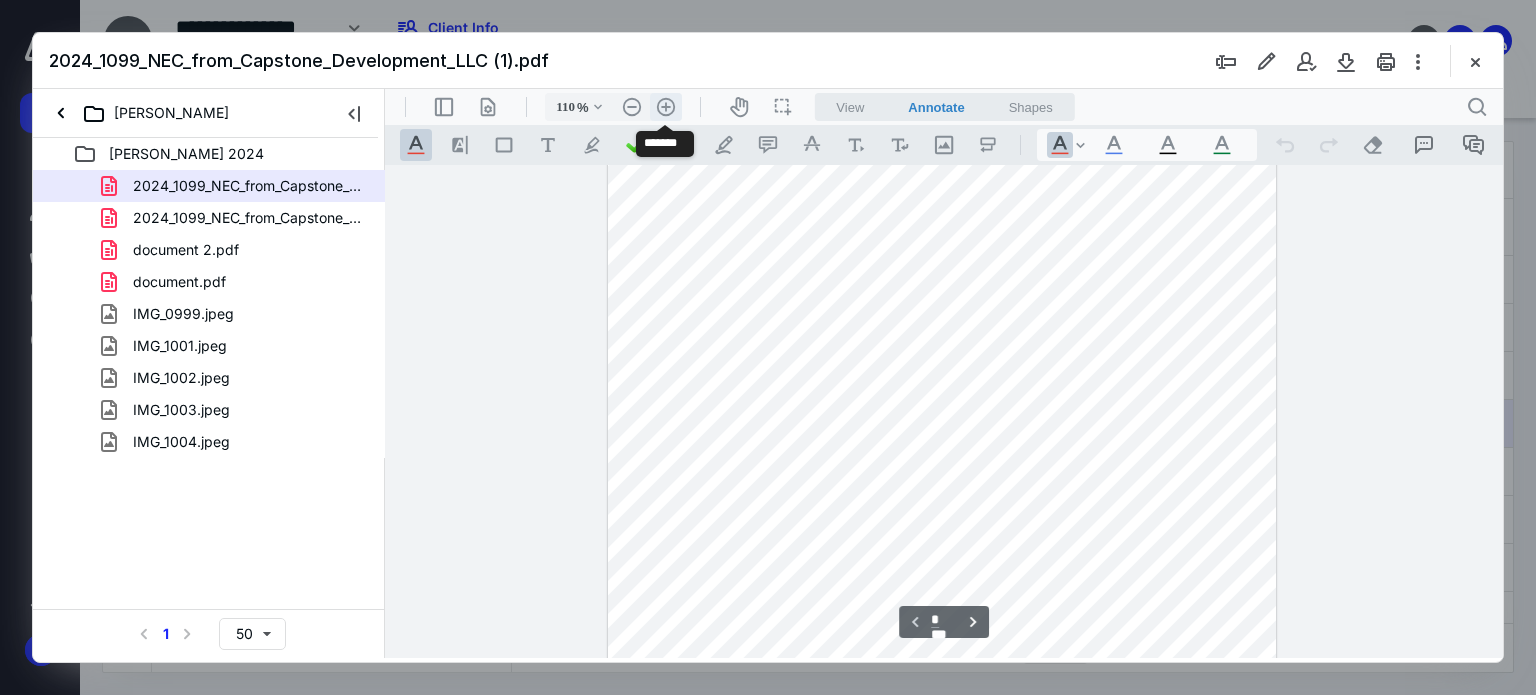 click on ".cls-1{fill:#abb0c4;} icon - header - zoom - in - line" at bounding box center (666, 107) 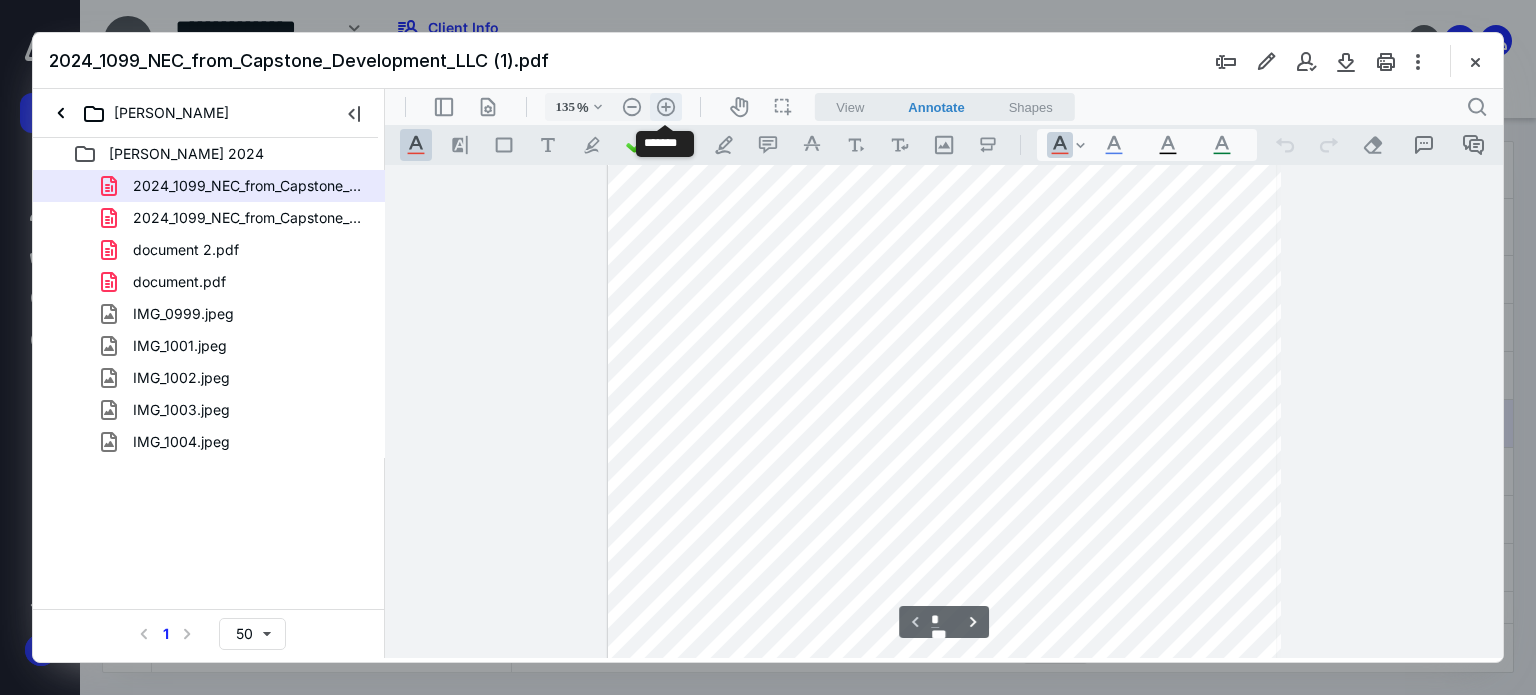 scroll, scrollTop: 417, scrollLeft: 0, axis: vertical 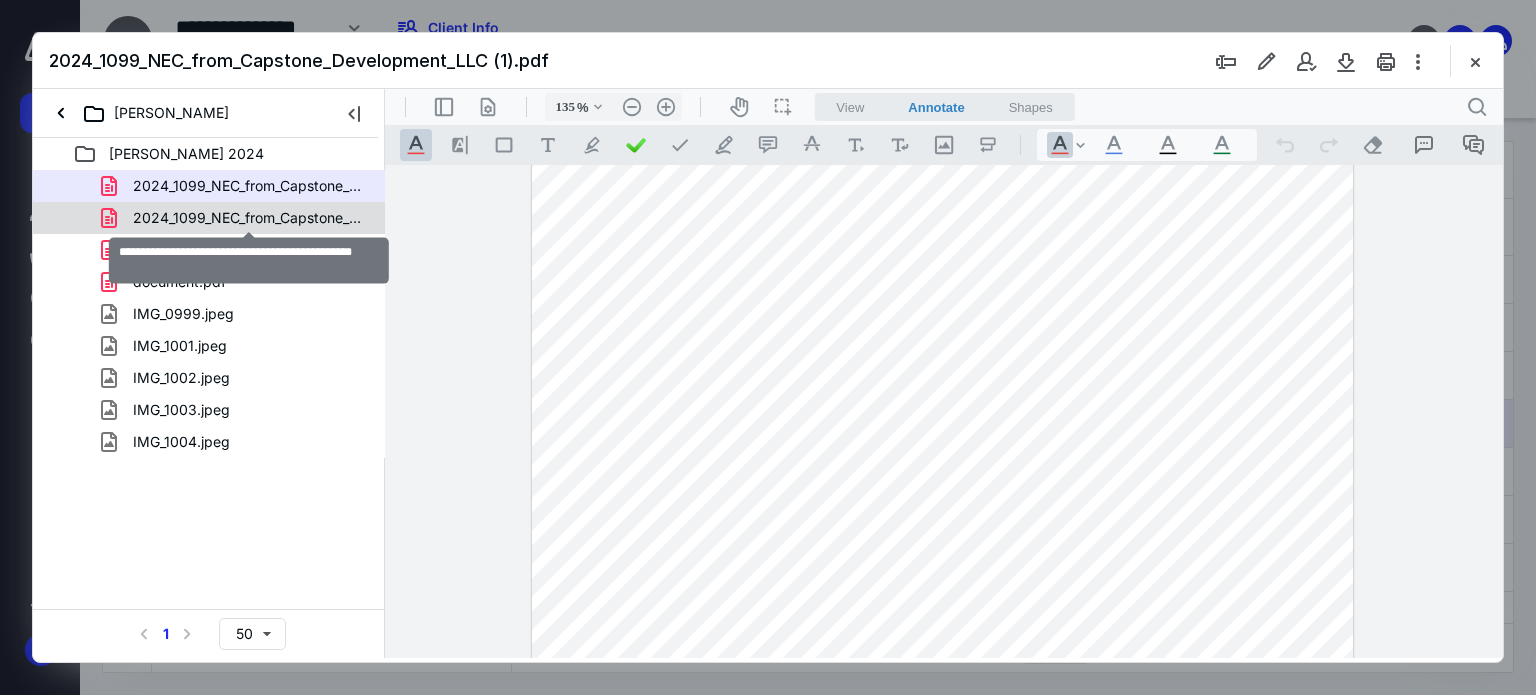 click on "2024_1099_NEC_from_Capstone_Development_LLC.pdf" at bounding box center [249, 218] 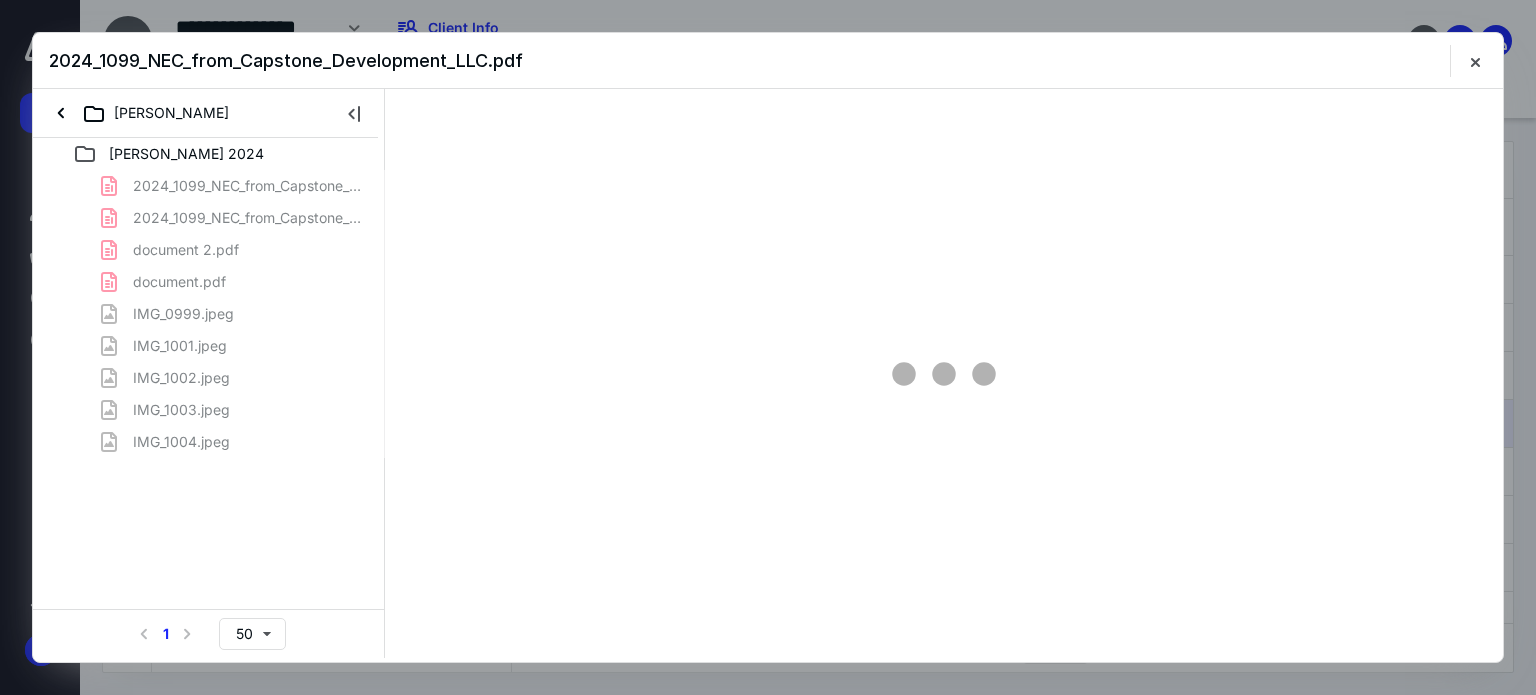 click on "2024_1099_NEC_from_Capstone_Development_LLC (1).pdf 2024_1099_NEC_from_Capstone_Development_LLC.pdf document 2.pdf document.pdf IMG_0999.jpeg IMG_1001.jpeg IMG_1002.jpeg IMG_1003.jpeg IMG_1004.jpeg" at bounding box center (209, 314) 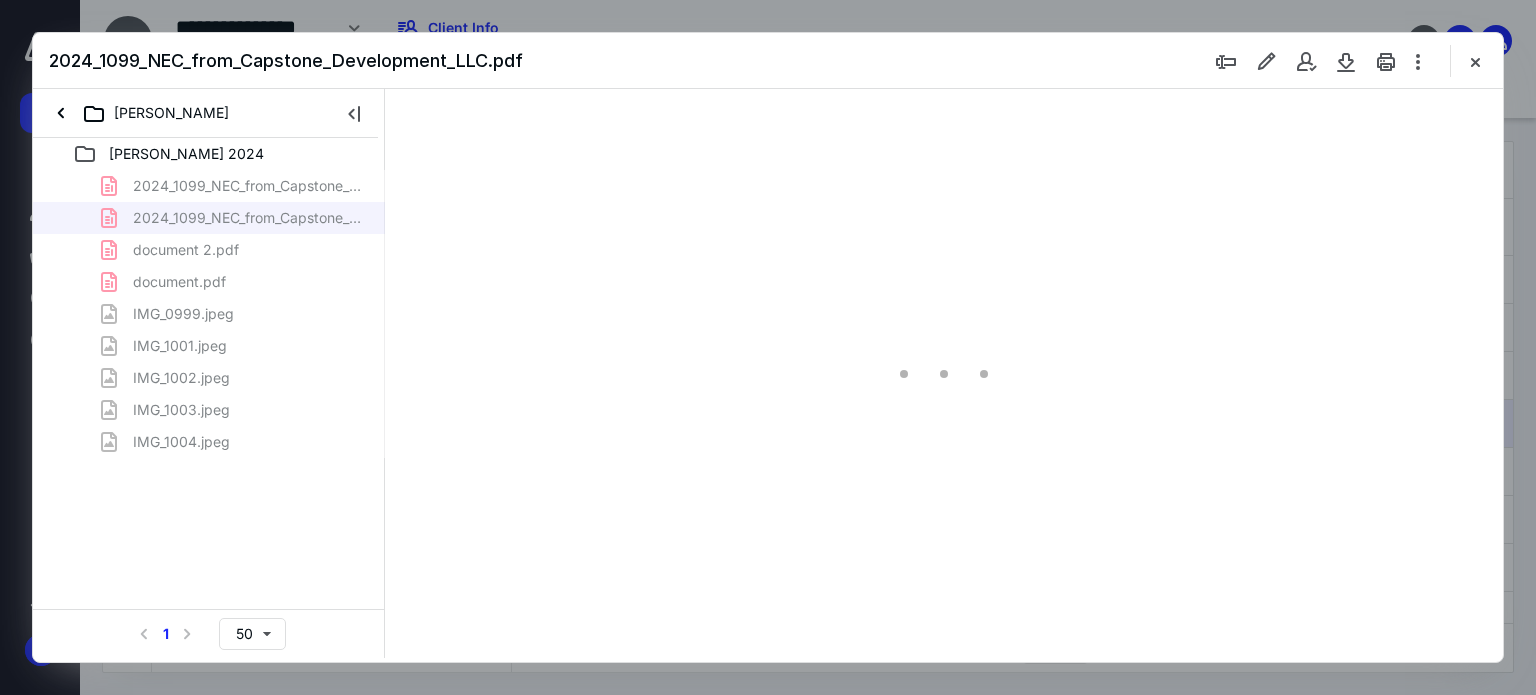 scroll, scrollTop: 78, scrollLeft: 0, axis: vertical 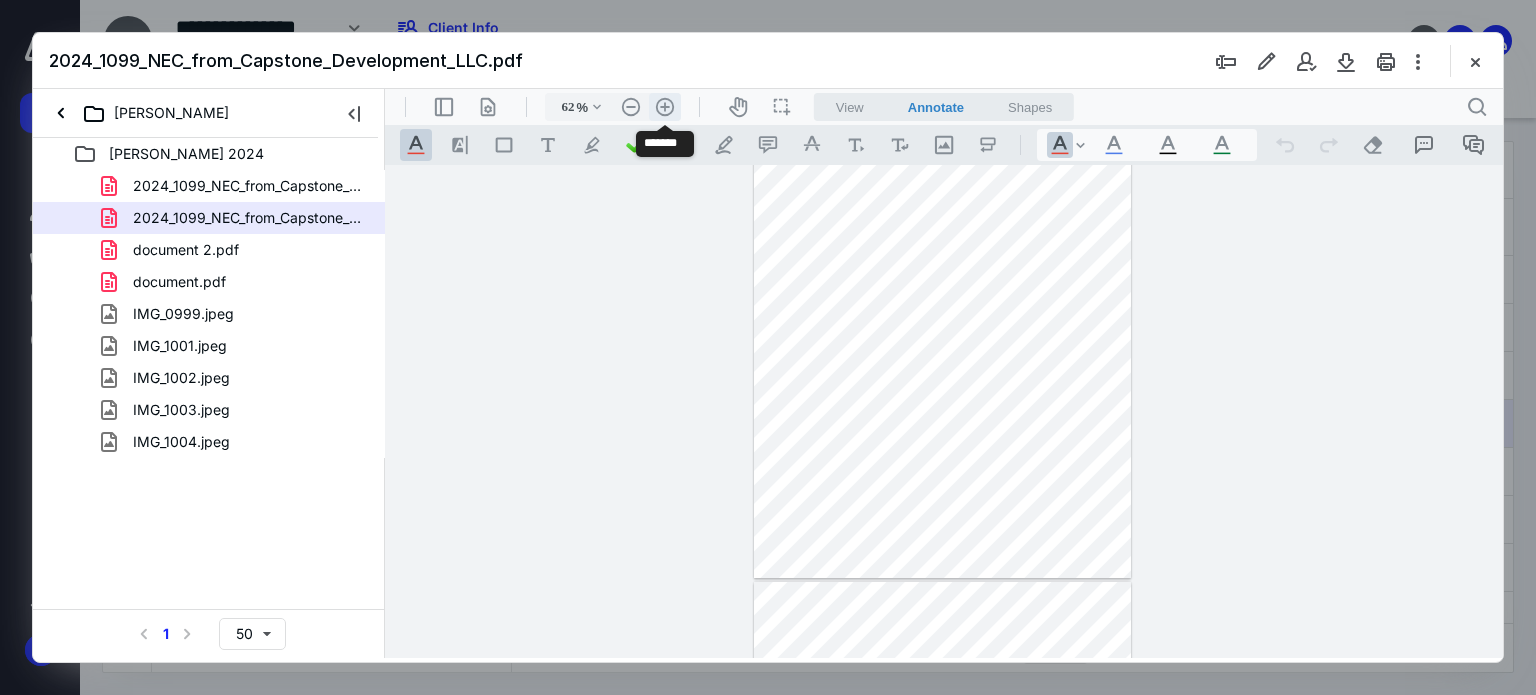 click on ".cls-1{fill:#abb0c4;} icon - header - zoom - in - line" at bounding box center (665, 107) 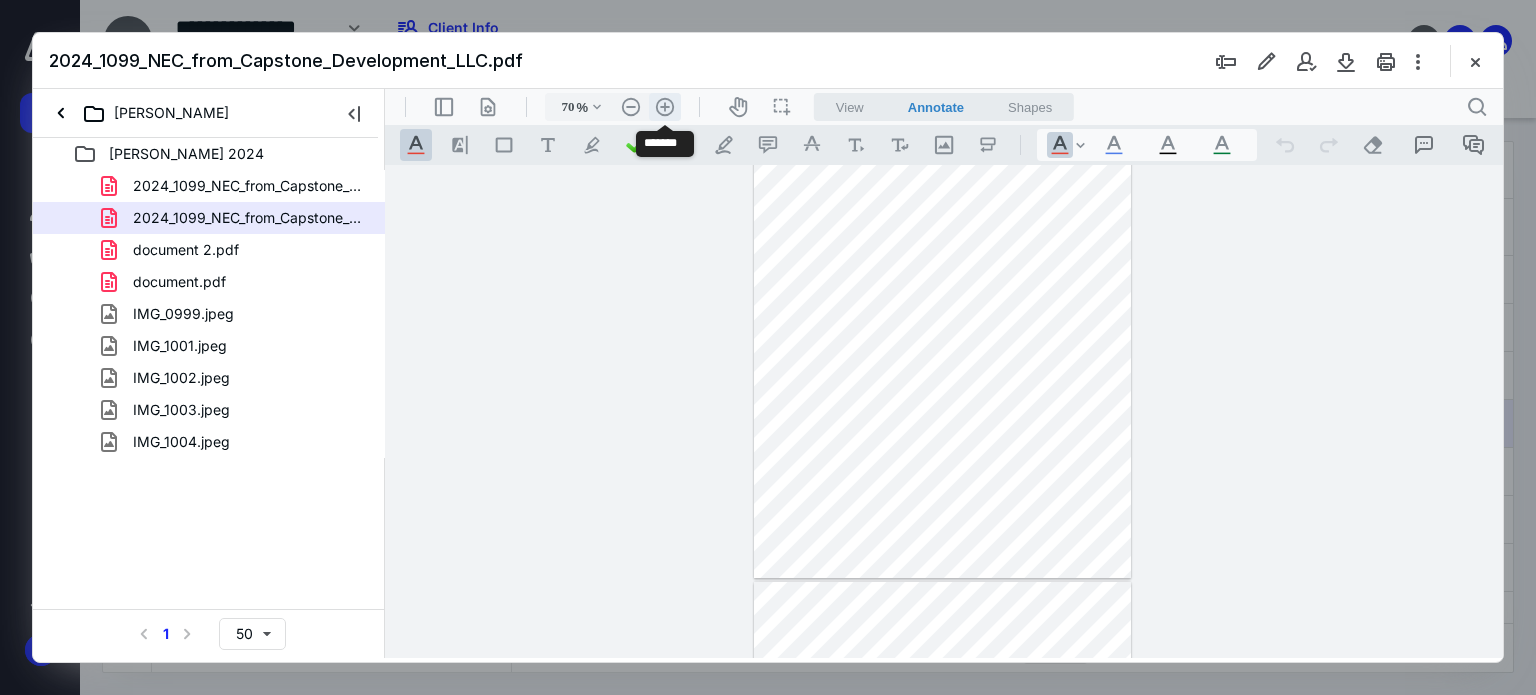 click on ".cls-1{fill:#abb0c4;} icon - header - zoom - in - line" at bounding box center (665, 107) 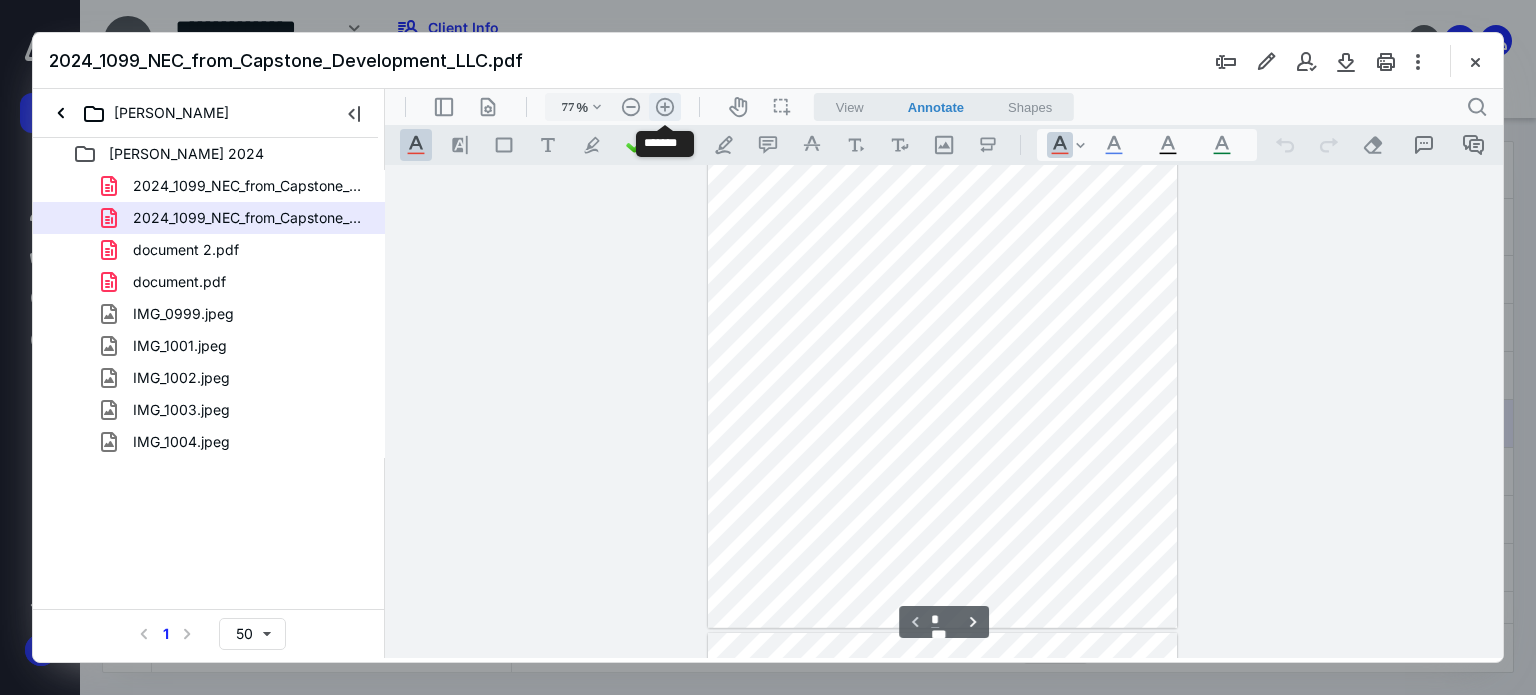 click on ".cls-1{fill:#abb0c4;} icon - header - zoom - in - line" at bounding box center [665, 107] 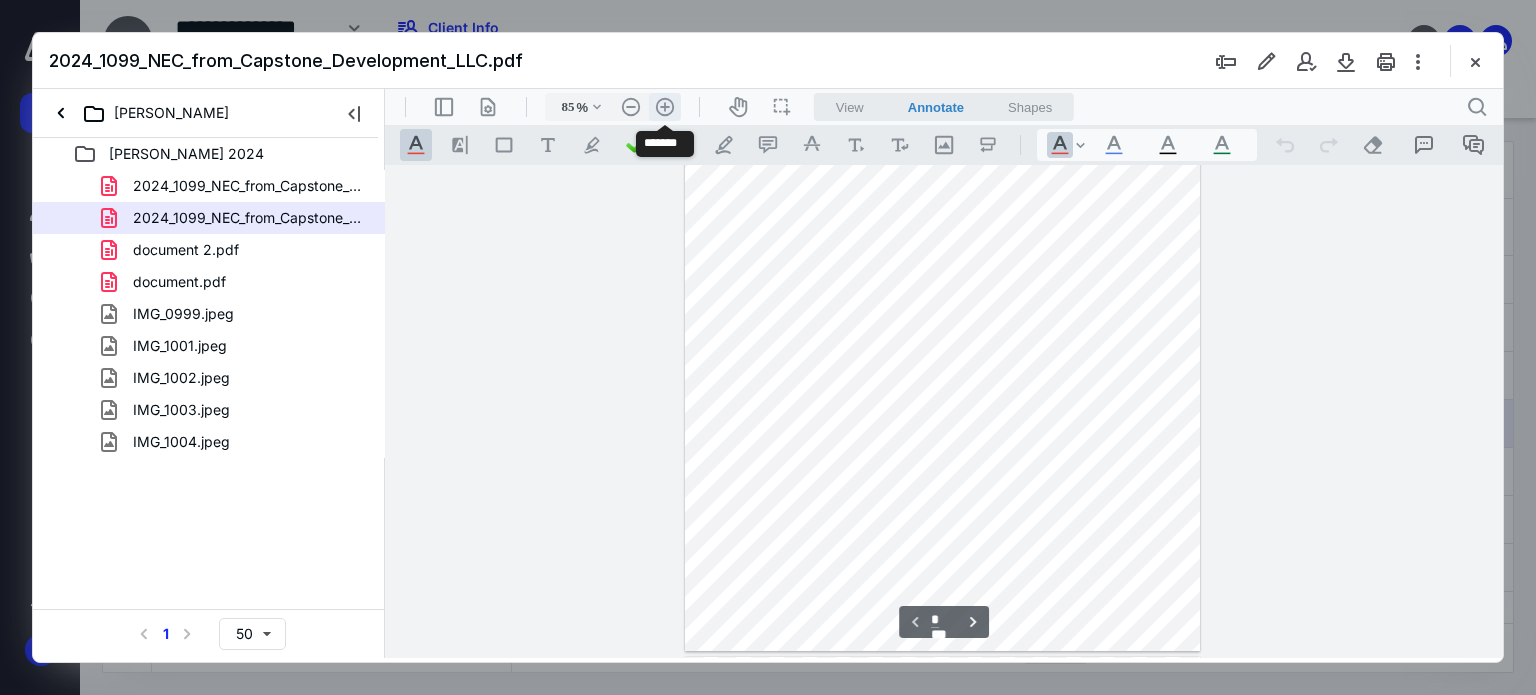 click on ".cls-1{fill:#abb0c4;} icon - header - zoom - in - line" at bounding box center (665, 107) 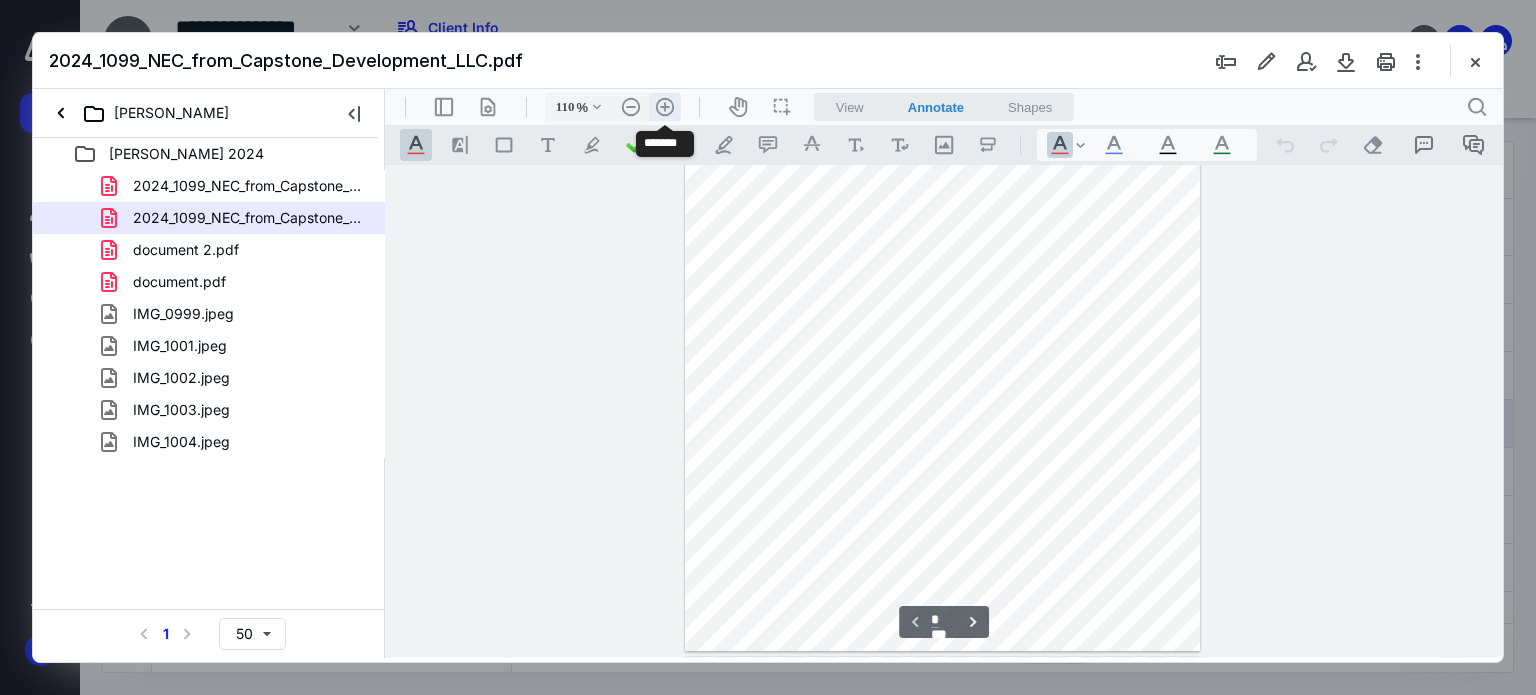 scroll, scrollTop: 300, scrollLeft: 0, axis: vertical 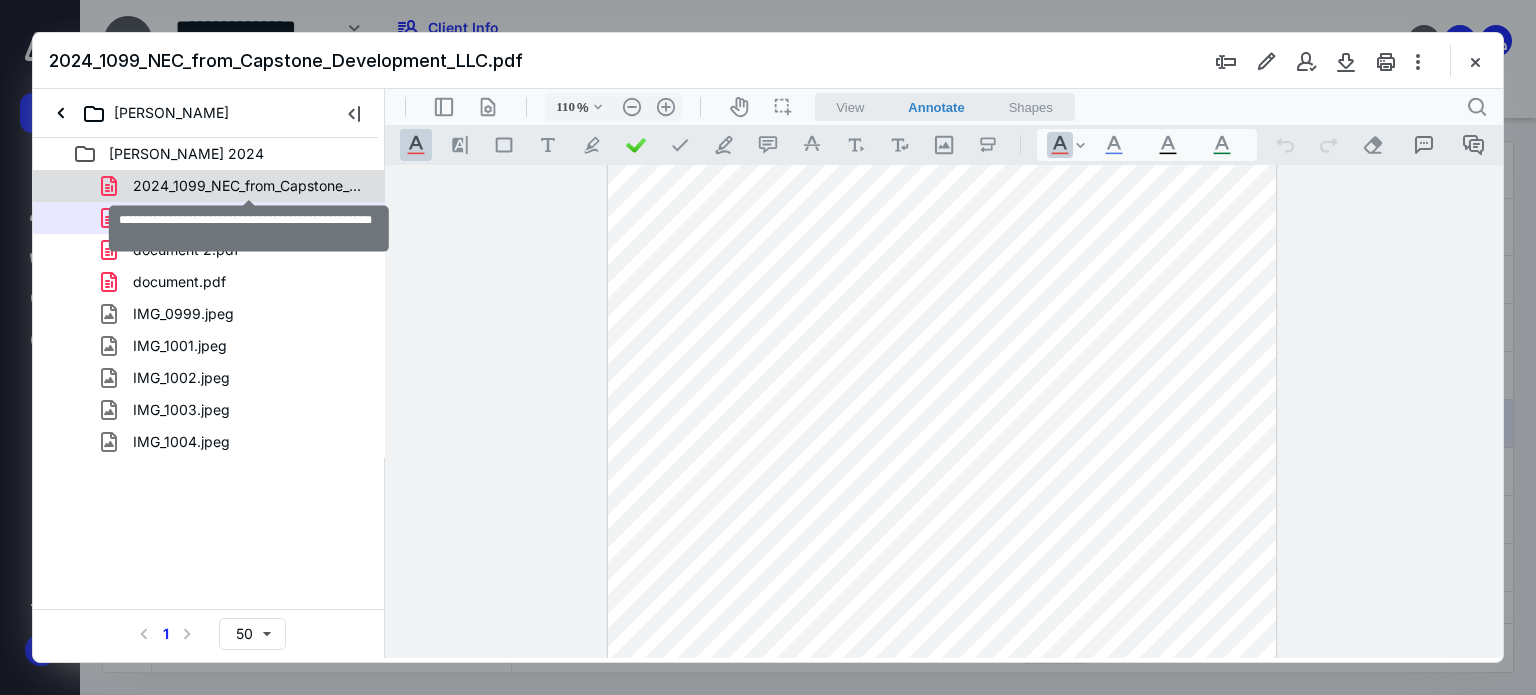 click on "2024_1099_NEC_from_Capstone_Development_LLC (1).pdf" at bounding box center (249, 186) 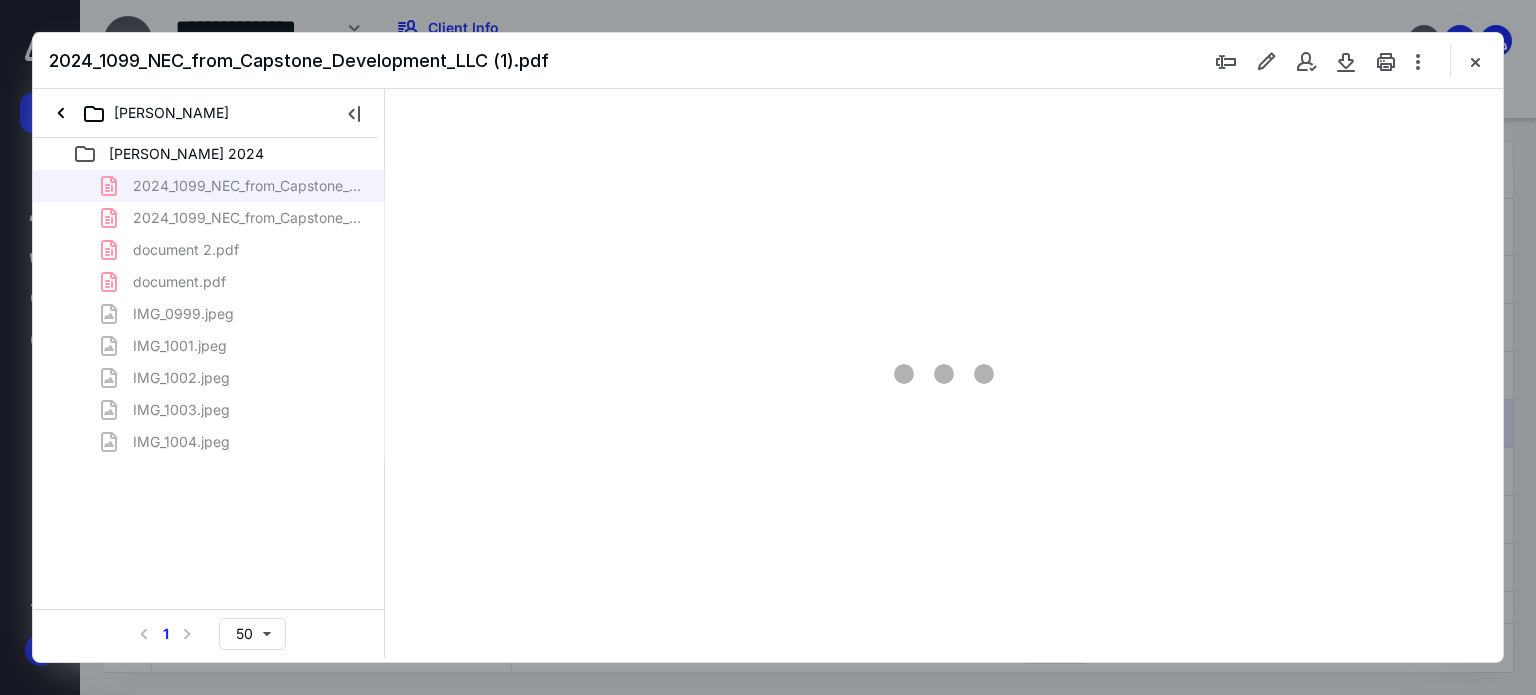 click on "2024_1099_NEC_from_Capstone_Development_LLC (1).pdf 2024_1099_NEC_from_Capstone_Development_LLC.pdf document 2.pdf document.pdf IMG_0999.jpeg IMG_1001.jpeg IMG_1002.jpeg IMG_1003.jpeg IMG_1004.jpeg" at bounding box center (209, 314) 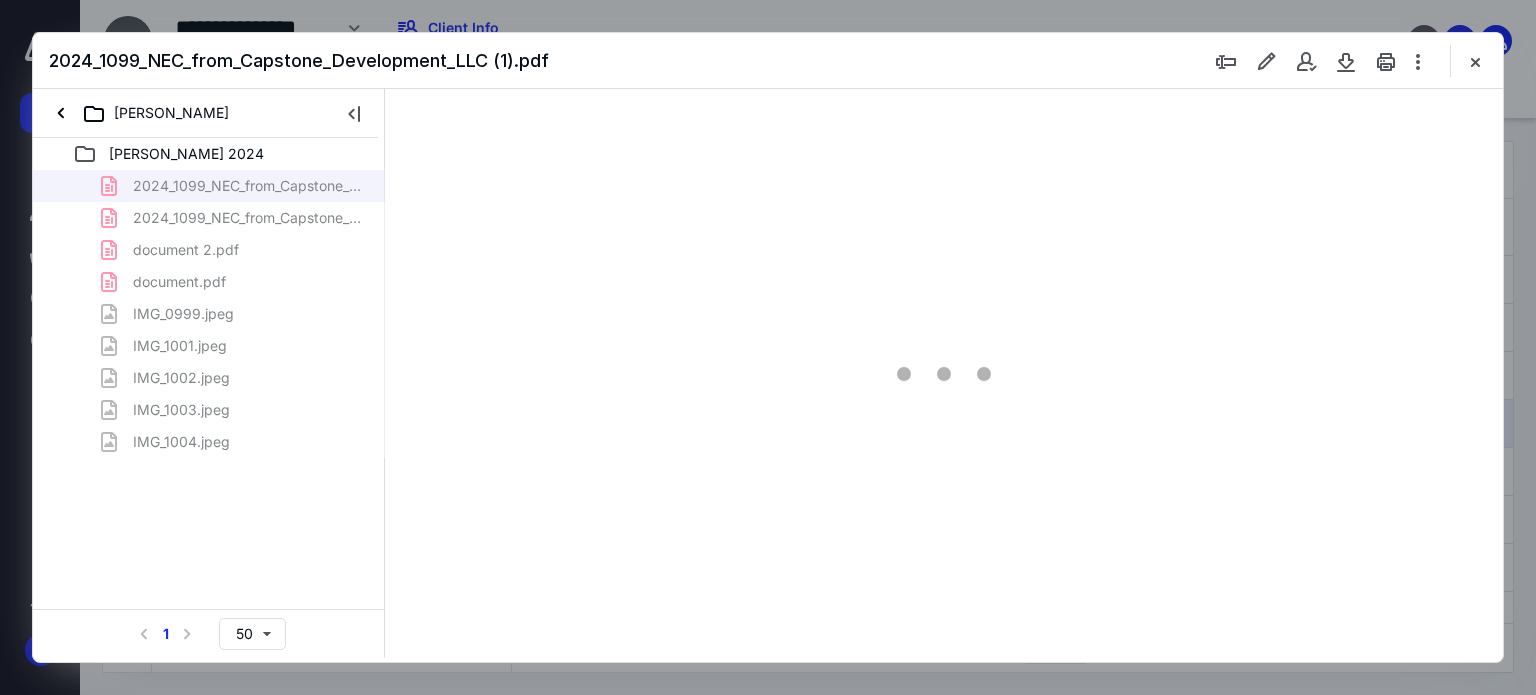 scroll, scrollTop: 0, scrollLeft: 0, axis: both 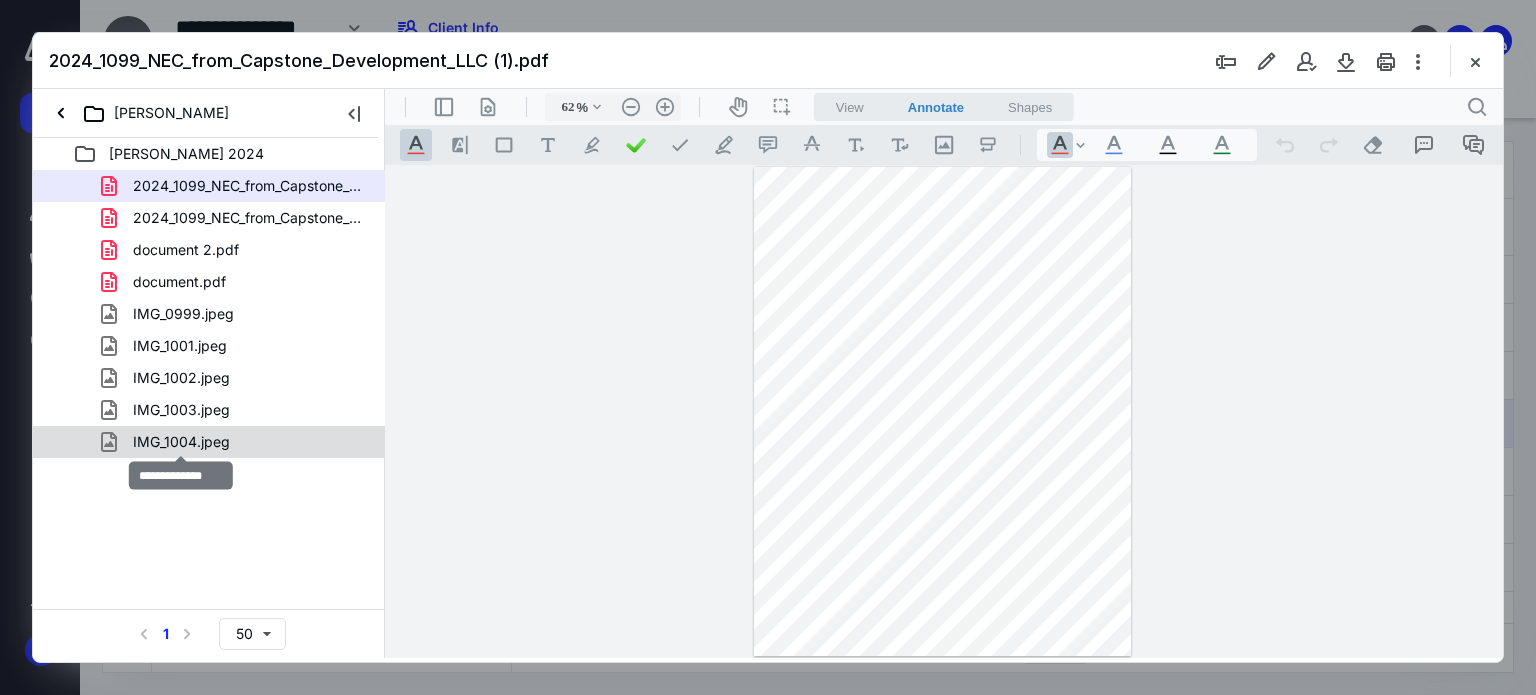 click on "IMG_1004.jpeg" at bounding box center [181, 442] 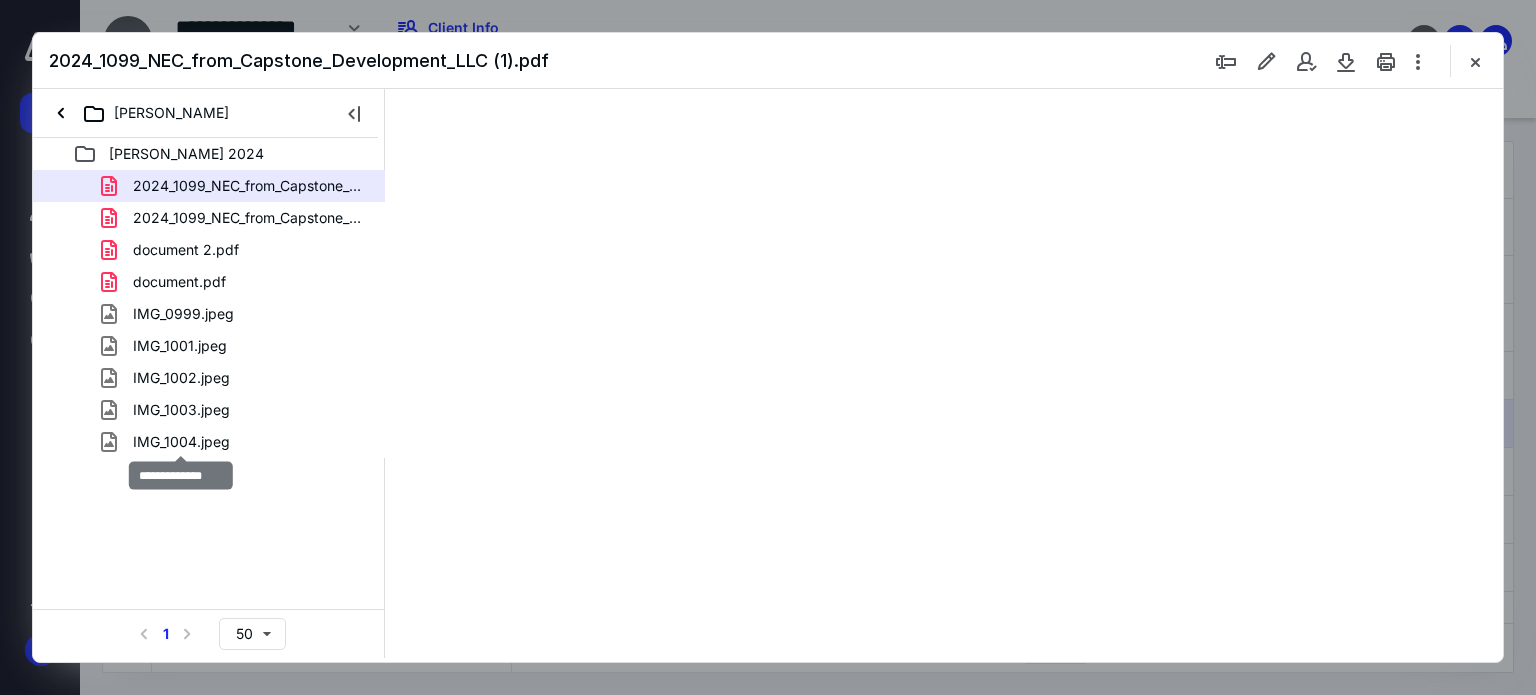 click on "2024_1099_NEC_from_Capstone_Development_LLC (1).pdf 2024_1099_NEC_from_Capstone_Development_LLC.pdf document 2.pdf document.pdf IMG_0999.jpeg IMG_1001.jpeg IMG_1002.jpeg IMG_1003.jpeg IMG_1004.jpeg" at bounding box center [209, 314] 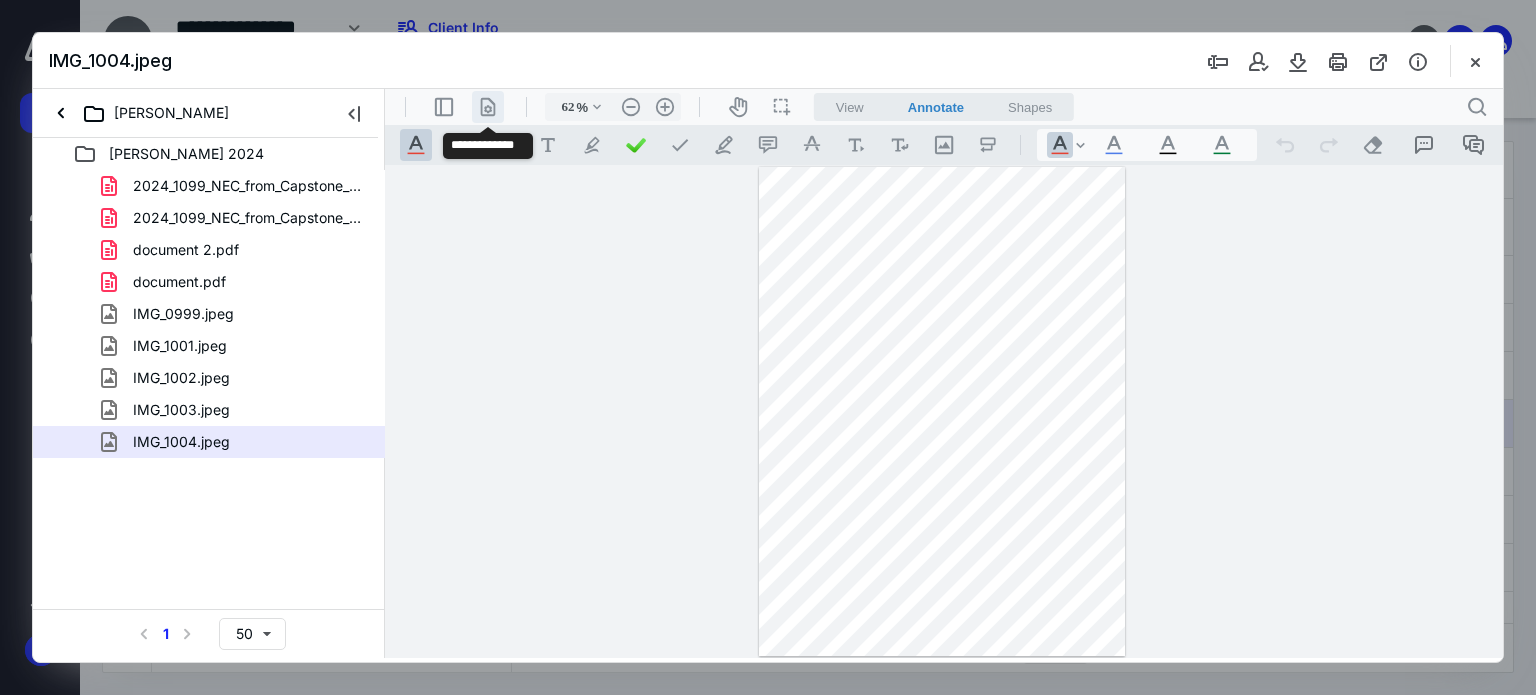 click on ".cls-1{fill:#abb0c4;} icon - header - page manipulation - line" at bounding box center [488, 107] 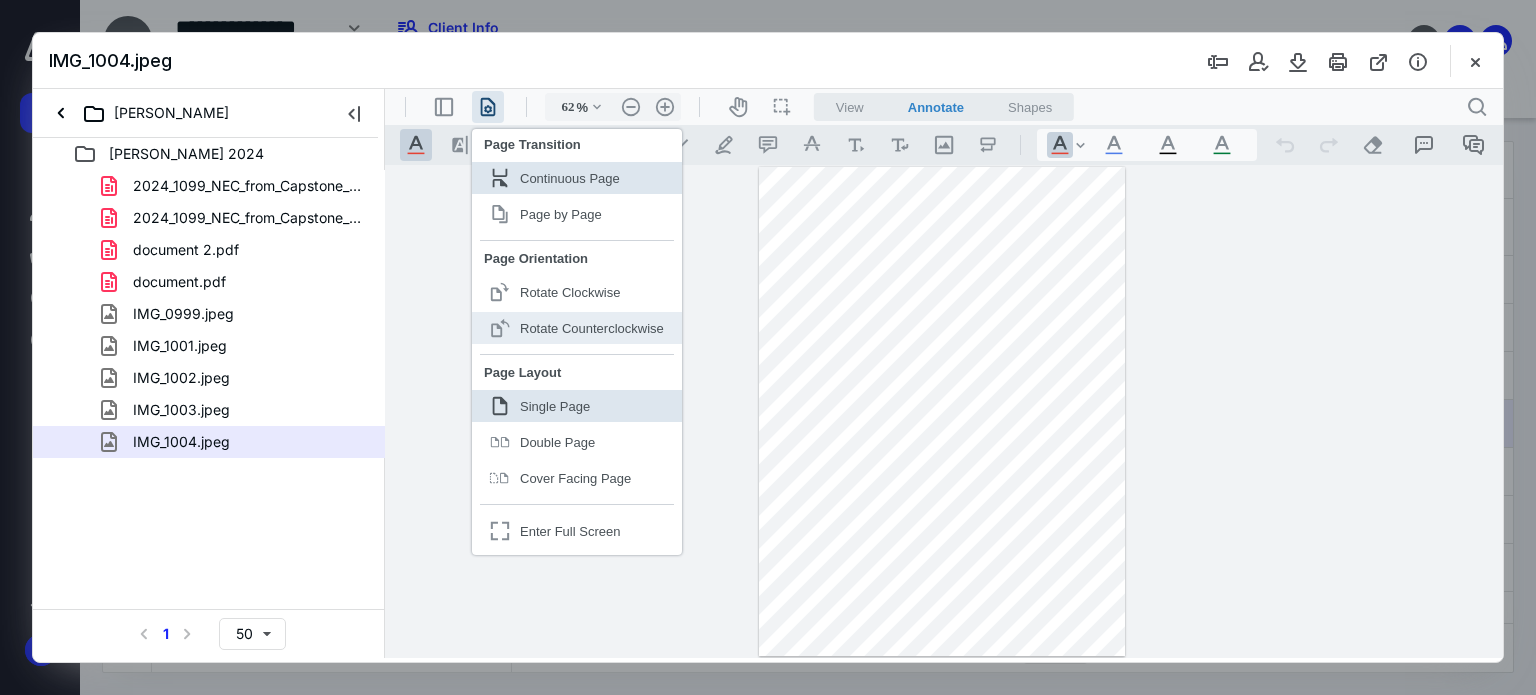 click on "Rotate Counterclockwise" at bounding box center (592, 328) 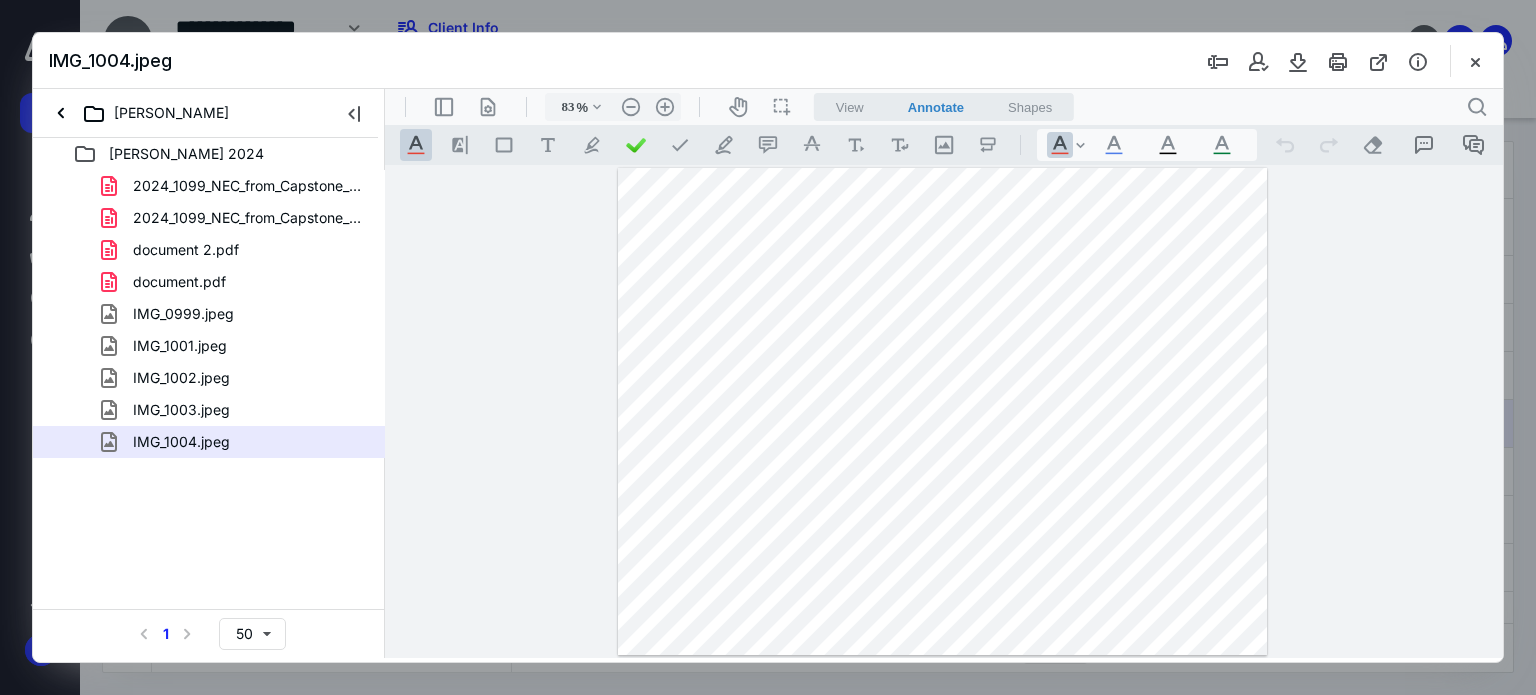 click at bounding box center (943, 411) 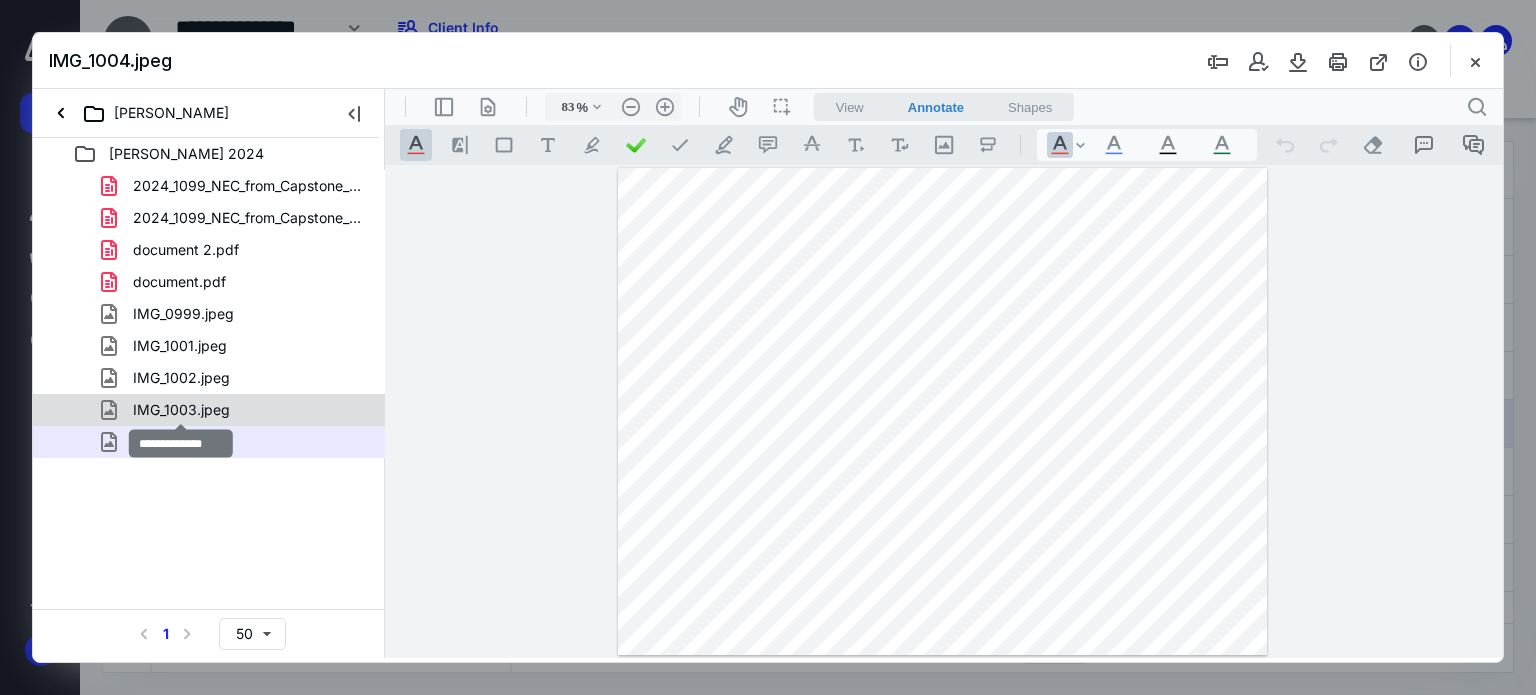 click on "IMG_1003.jpeg" at bounding box center [181, 410] 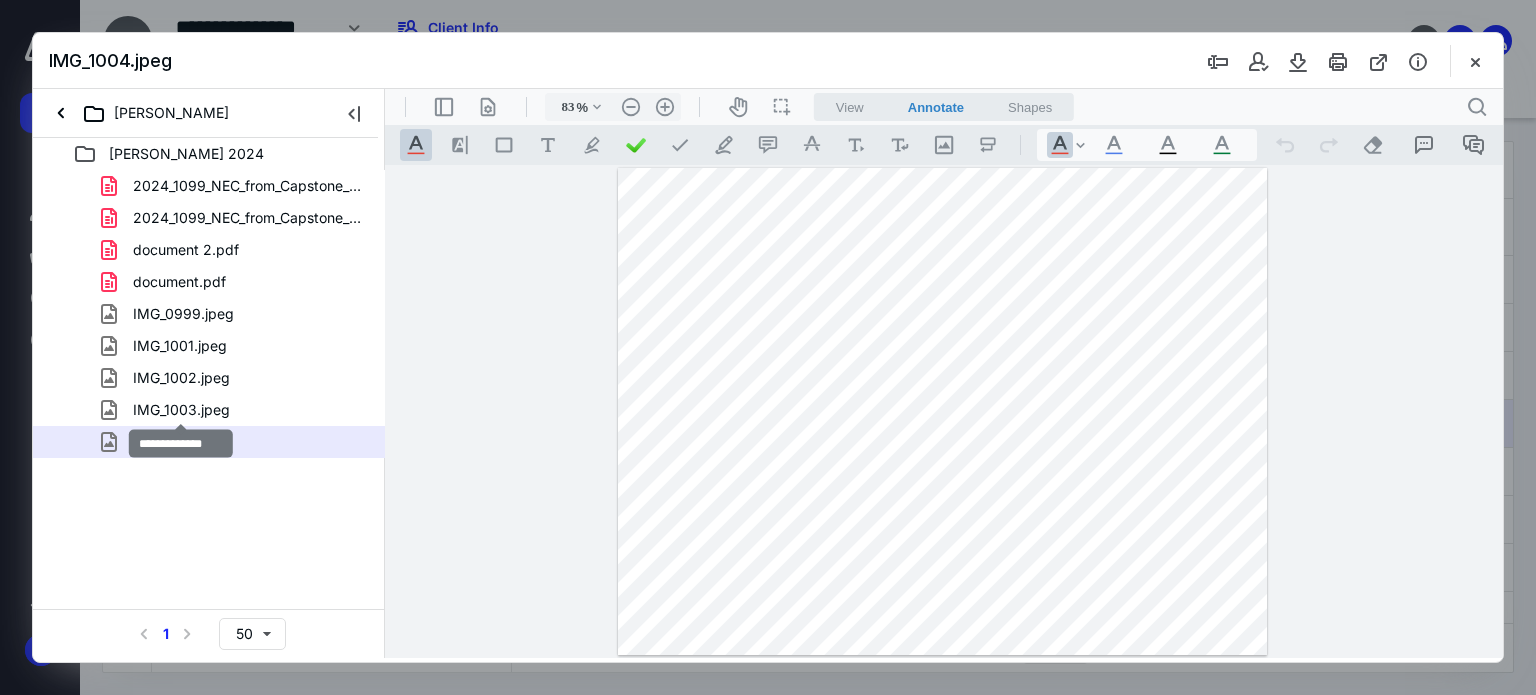 click on "2024_1099_NEC_from_Capstone_Development_LLC (1).pdf 2024_1099_NEC_from_Capstone_Development_LLC.pdf document 2.pdf document.pdf IMG_0999.jpeg IMG_1001.jpeg IMG_1002.jpeg IMG_1003.jpeg IMG_1004.jpeg" at bounding box center (209, 314) 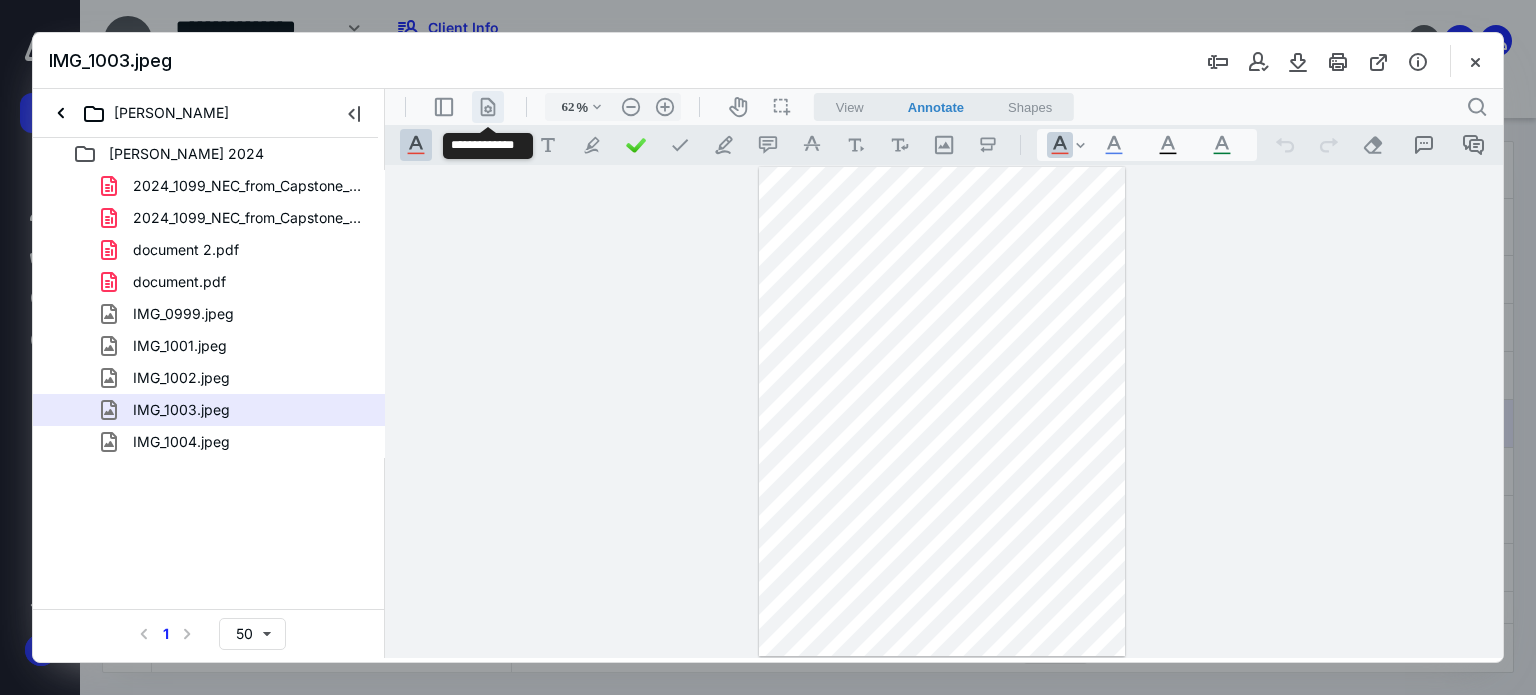 click on ".cls-1{fill:#abb0c4;} icon - header - page manipulation - line" at bounding box center [488, 107] 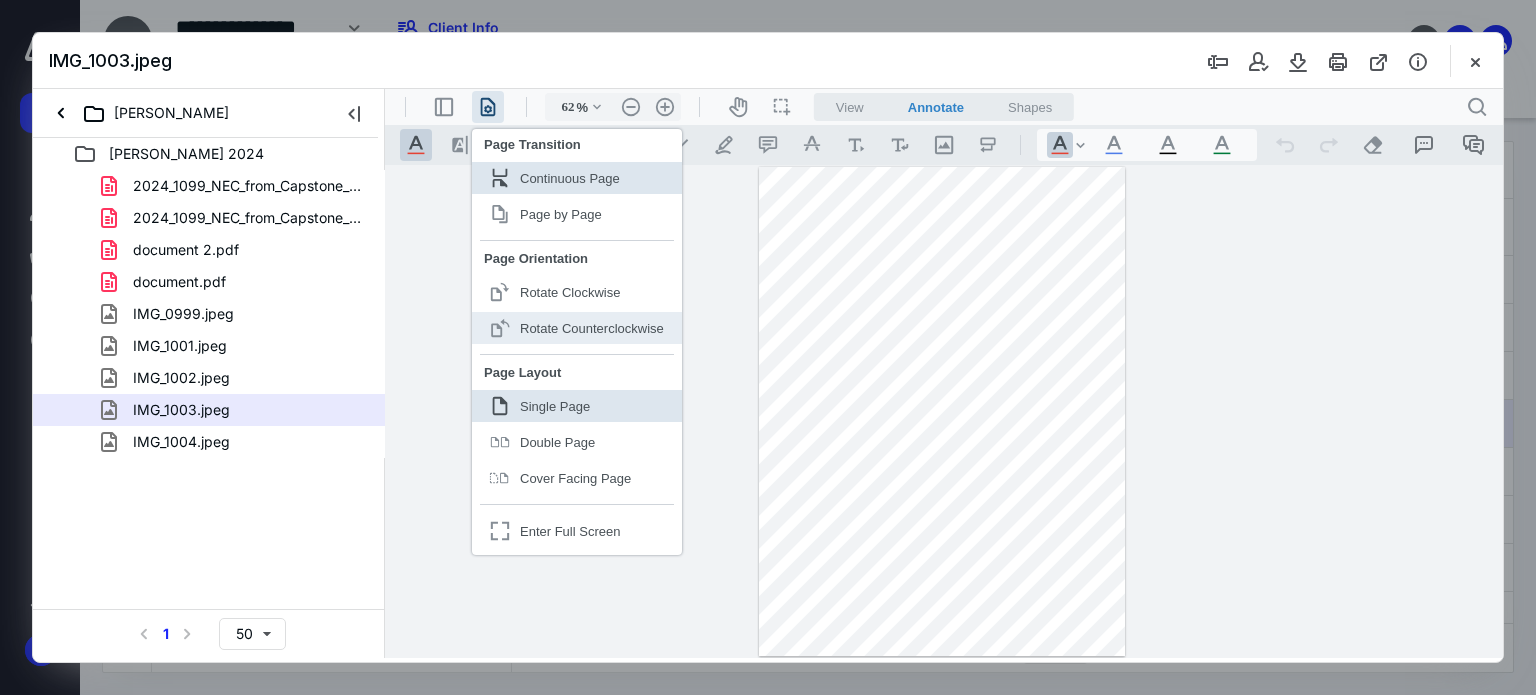 click on "Rotate Counterclockwise" at bounding box center (592, 328) 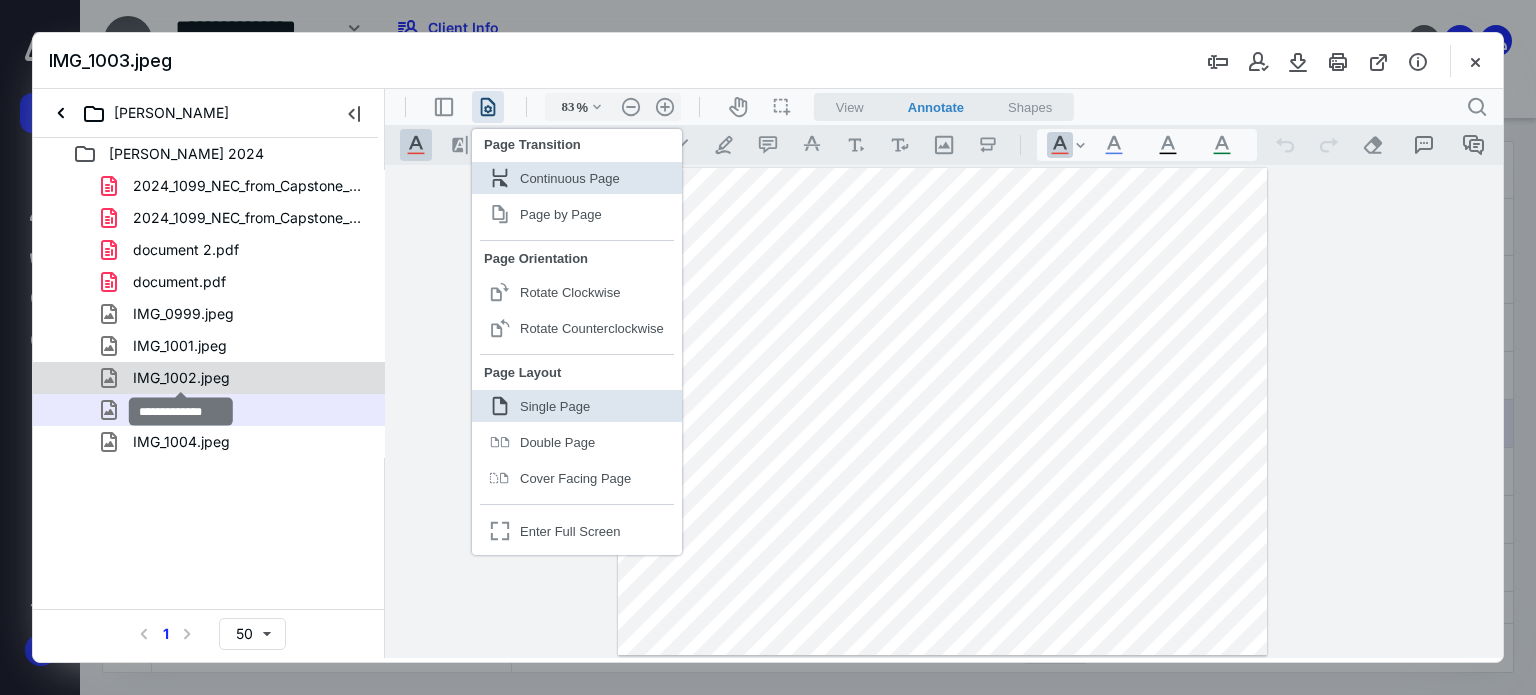click on "IMG_1002.jpeg" at bounding box center (181, 378) 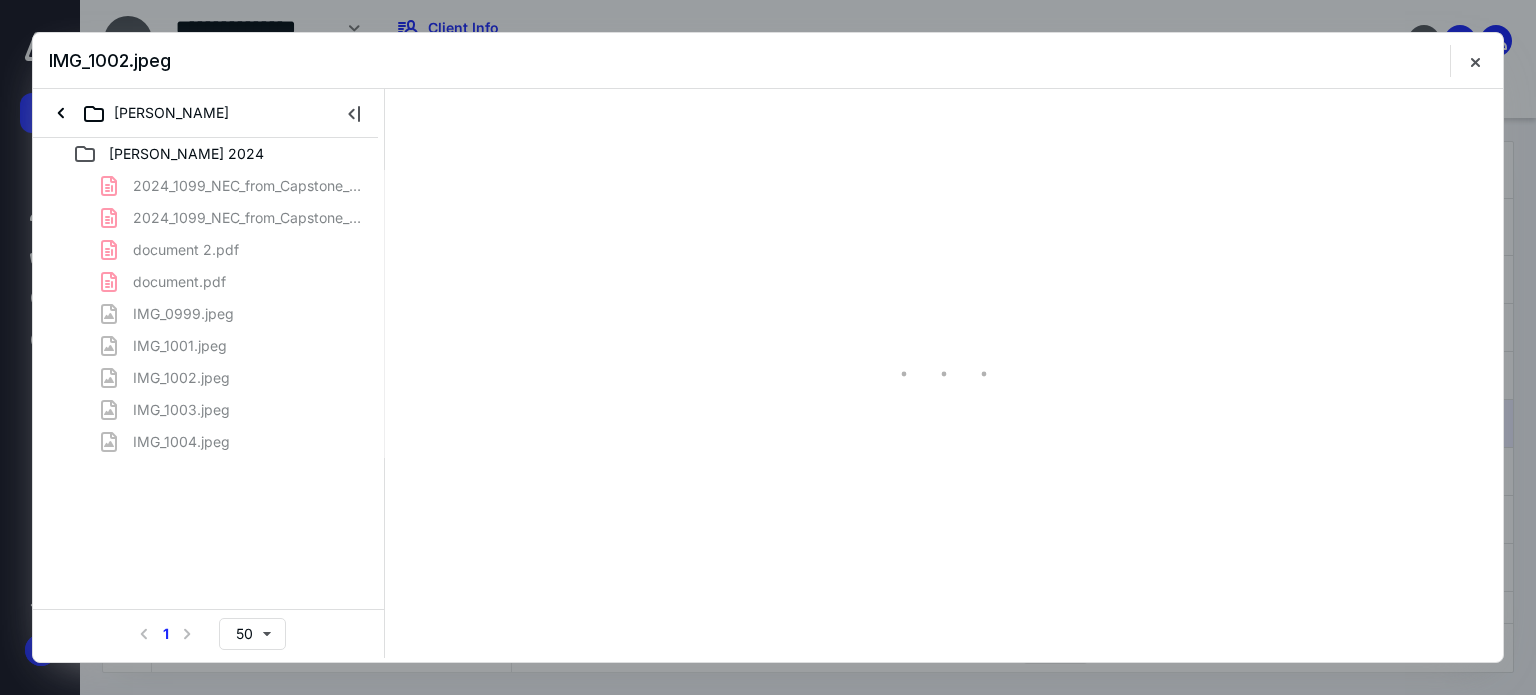 click on "2024_1099_NEC_from_Capstone_Development_LLC (1).pdf 2024_1099_NEC_from_Capstone_Development_LLC.pdf document 2.pdf document.pdf IMG_0999.jpeg IMG_1001.jpeg IMG_1002.jpeg IMG_1003.jpeg IMG_1004.jpeg" at bounding box center (209, 314) 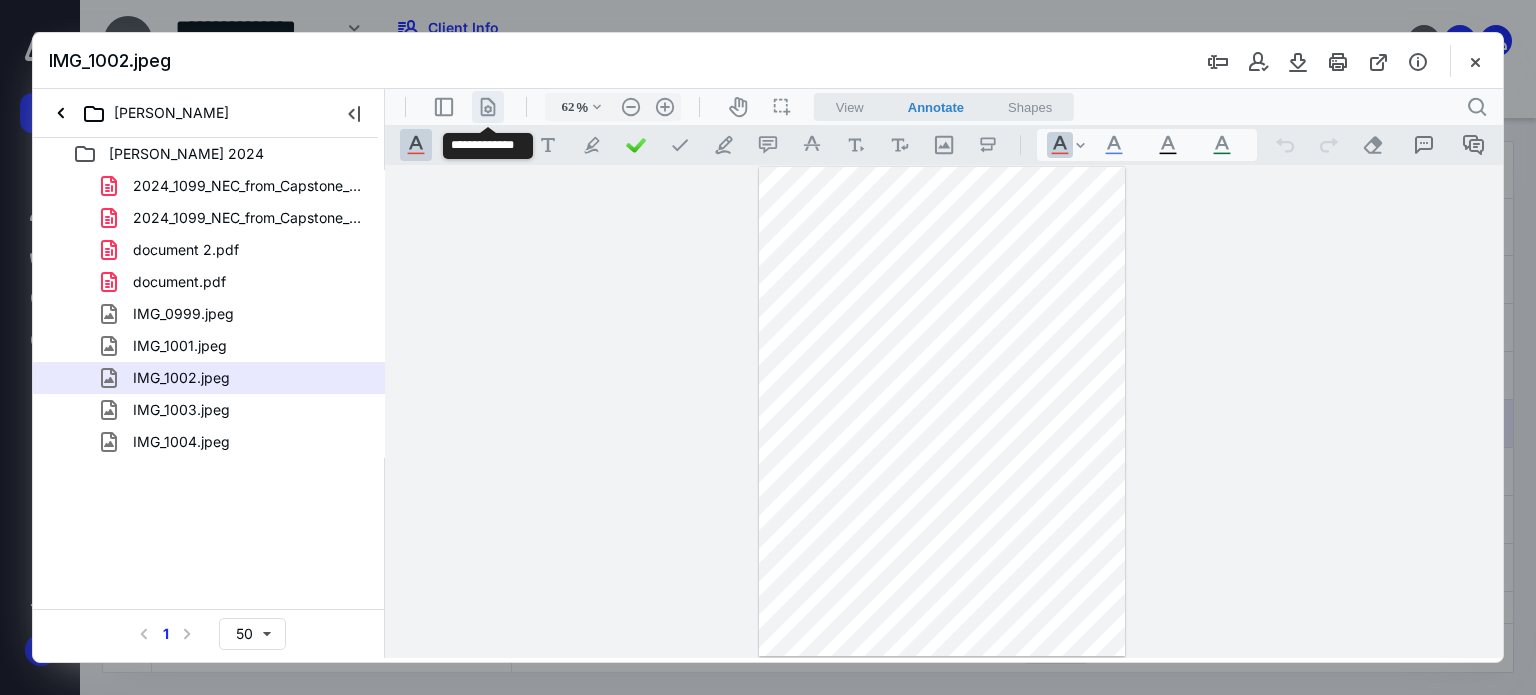 click on ".cls-1{fill:#abb0c4;} icon - header - page manipulation - line" at bounding box center (488, 107) 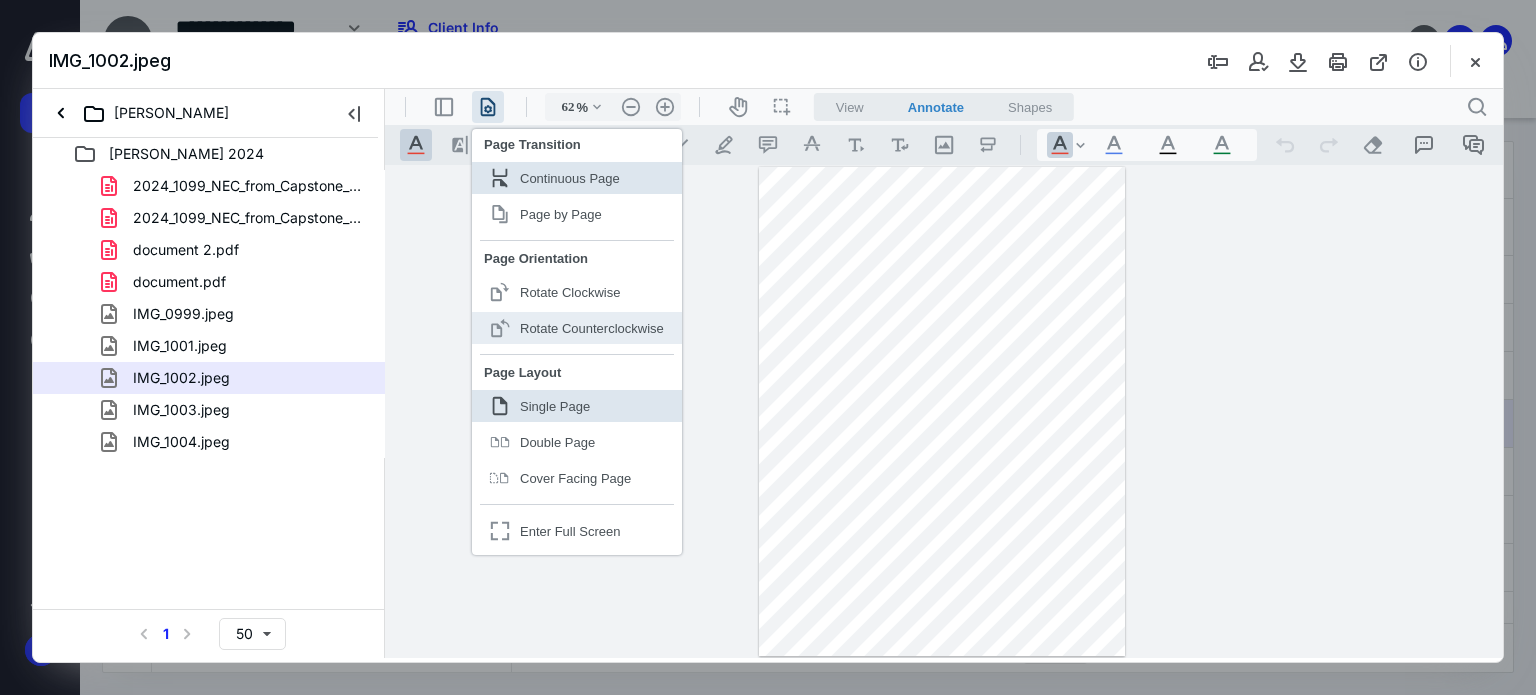 click on "Rotate Counterclockwise" at bounding box center [592, 328] 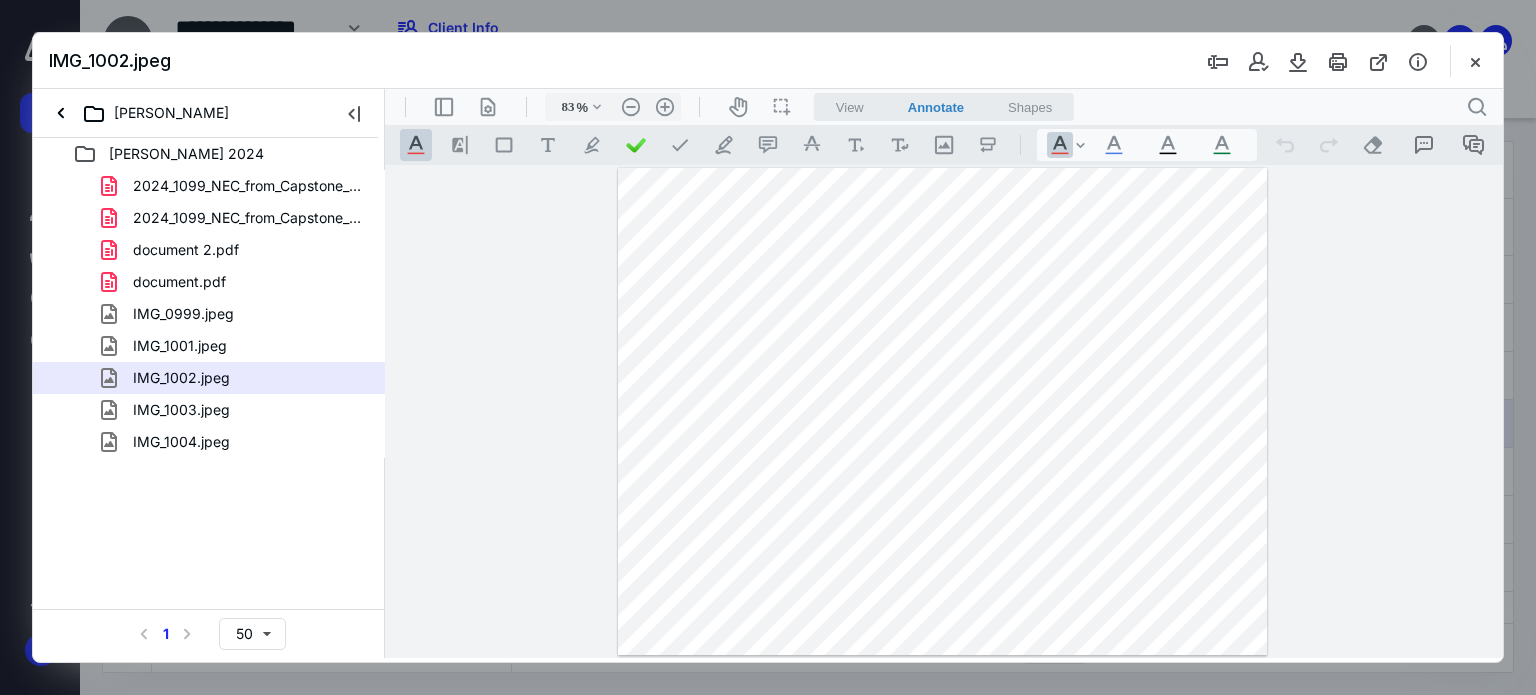 click at bounding box center [943, 411] 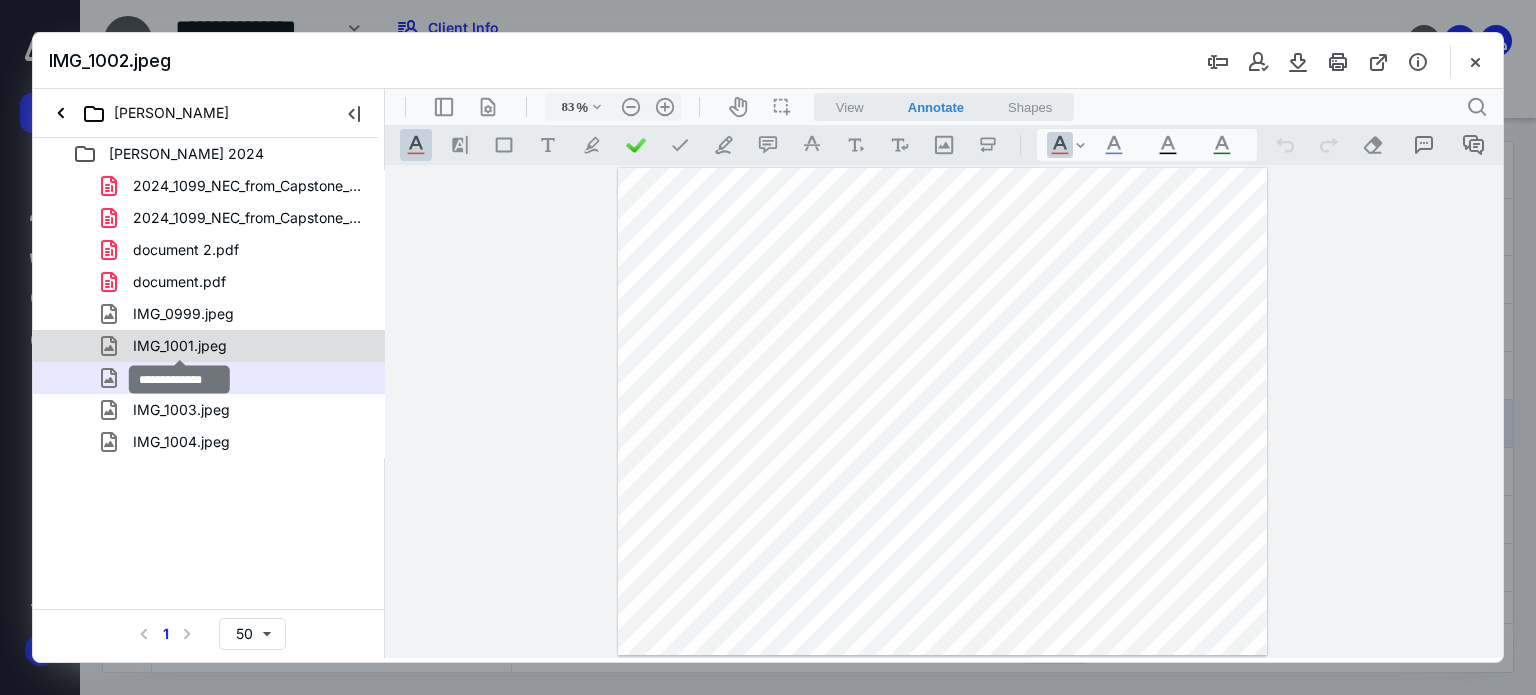 click on "IMG_1001.jpeg" at bounding box center (180, 346) 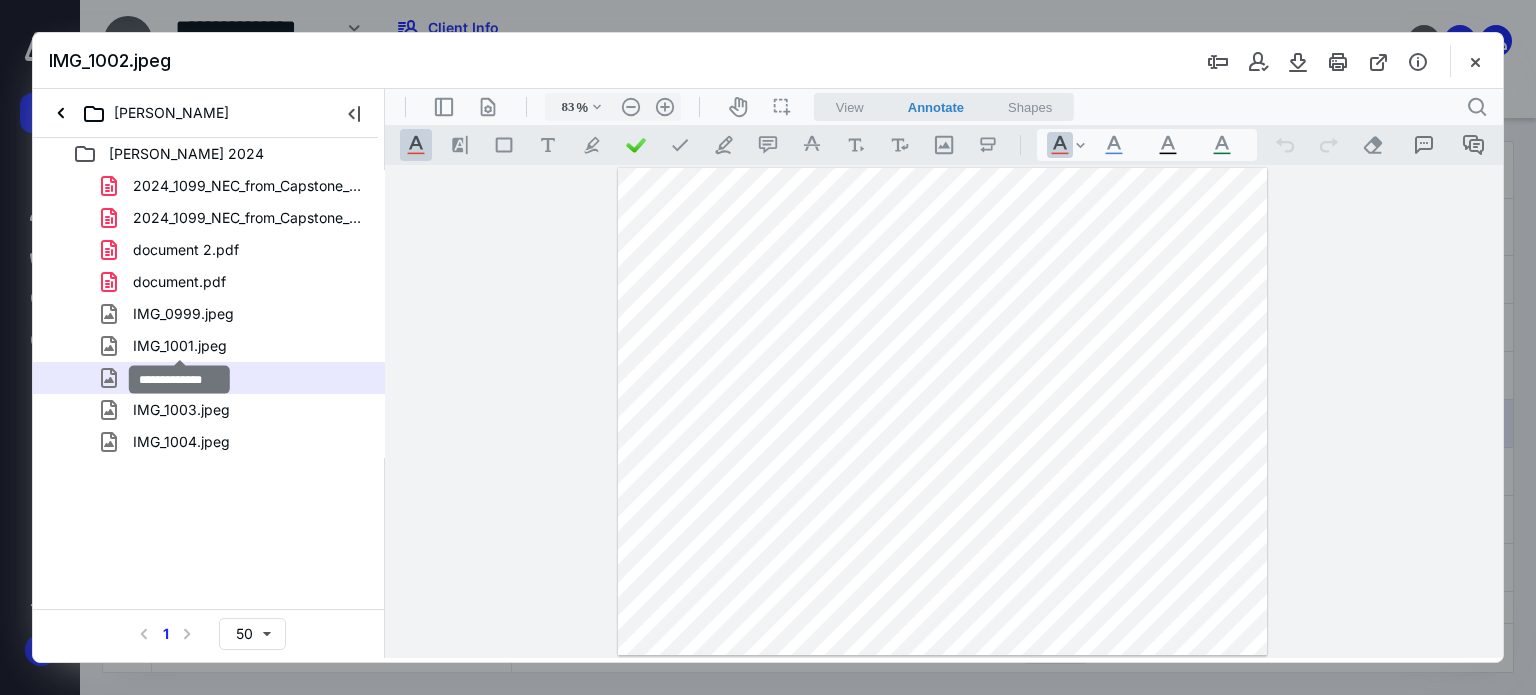 click on "2024_1099_NEC_from_Capstone_Development_LLC (1).pdf 2024_1099_NEC_from_Capstone_Development_LLC.pdf document 2.pdf document.pdf IMG_0999.jpeg IMG_1001.jpeg IMG_1002.jpeg IMG_1003.jpeg IMG_1004.jpeg" at bounding box center (209, 314) 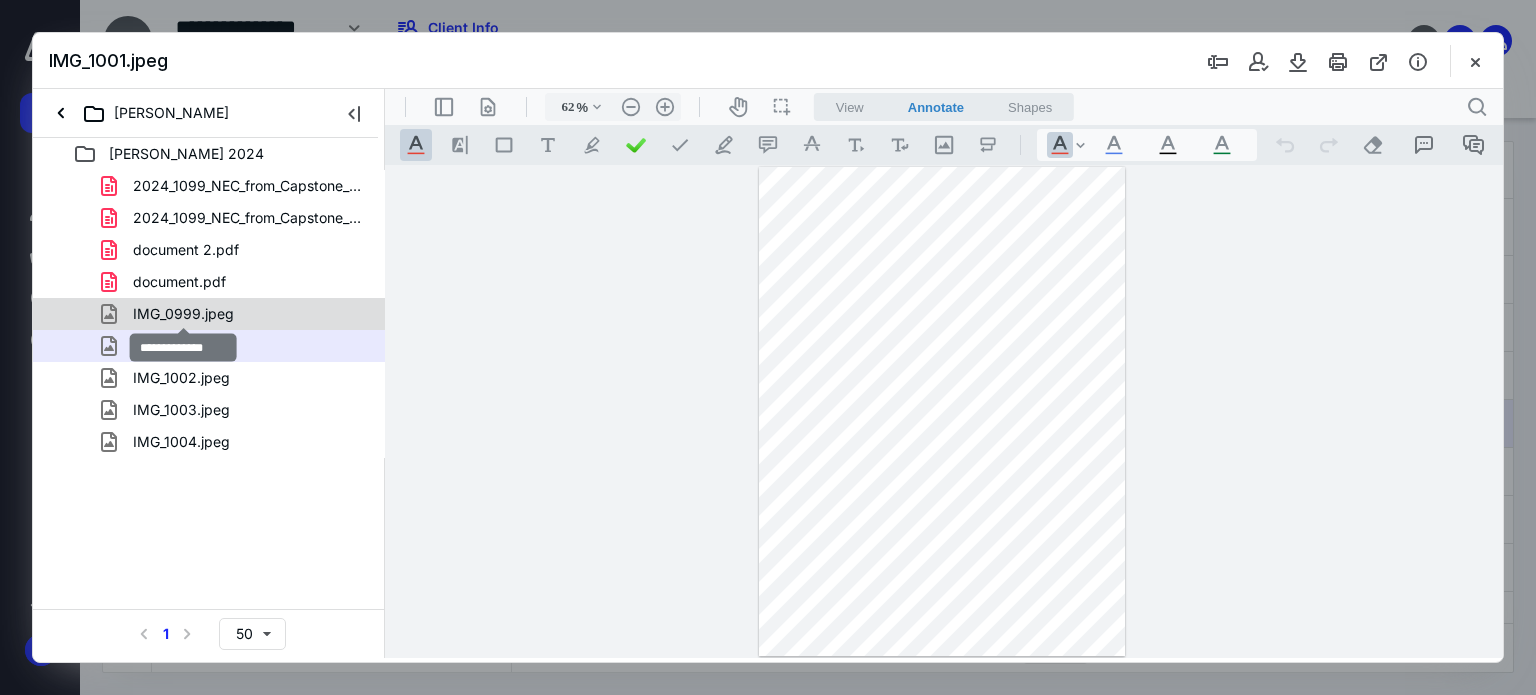 click on "IMG_0999.jpeg" at bounding box center (183, 314) 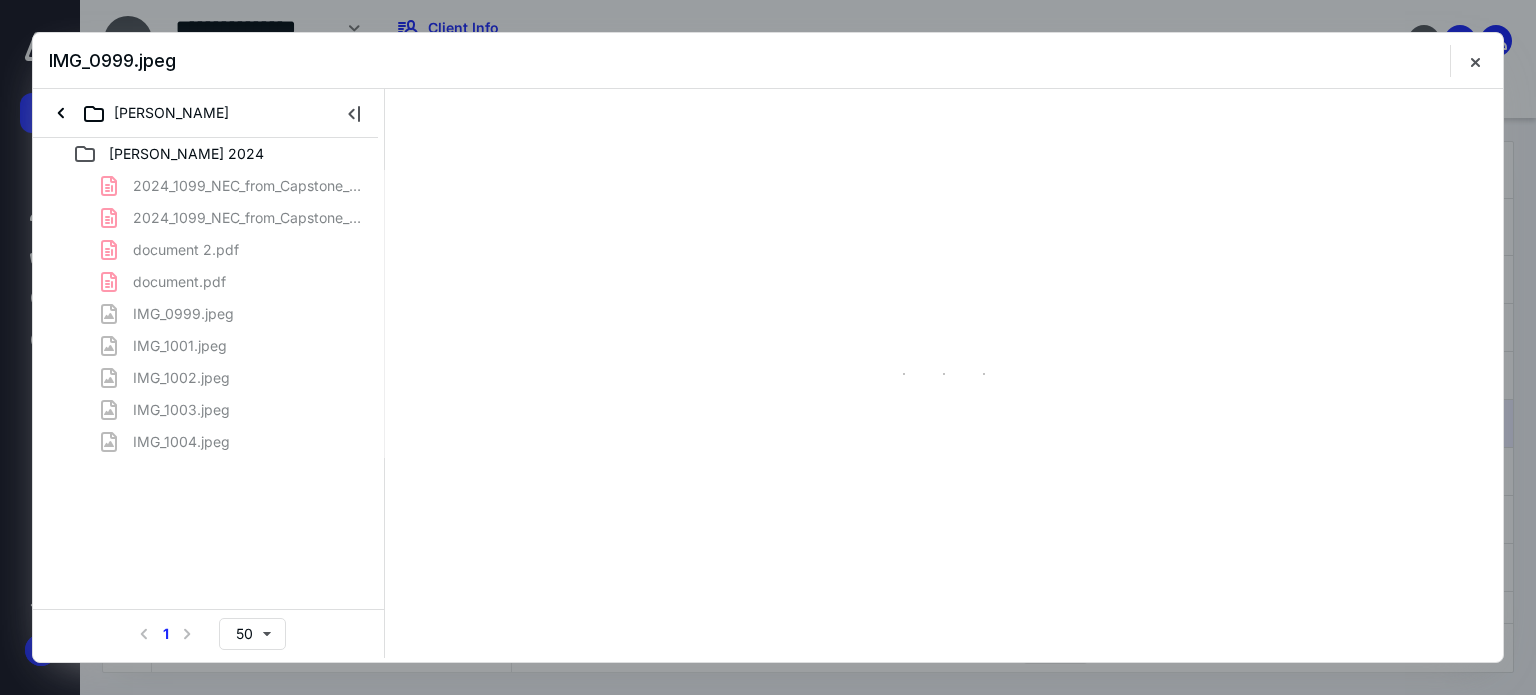 click on "2024_1099_NEC_from_Capstone_Development_LLC (1).pdf 2024_1099_NEC_from_Capstone_Development_LLC.pdf document 2.pdf document.pdf IMG_0999.jpeg IMG_1001.jpeg IMG_1002.jpeg IMG_1003.jpeg IMG_1004.jpeg" at bounding box center [209, 314] 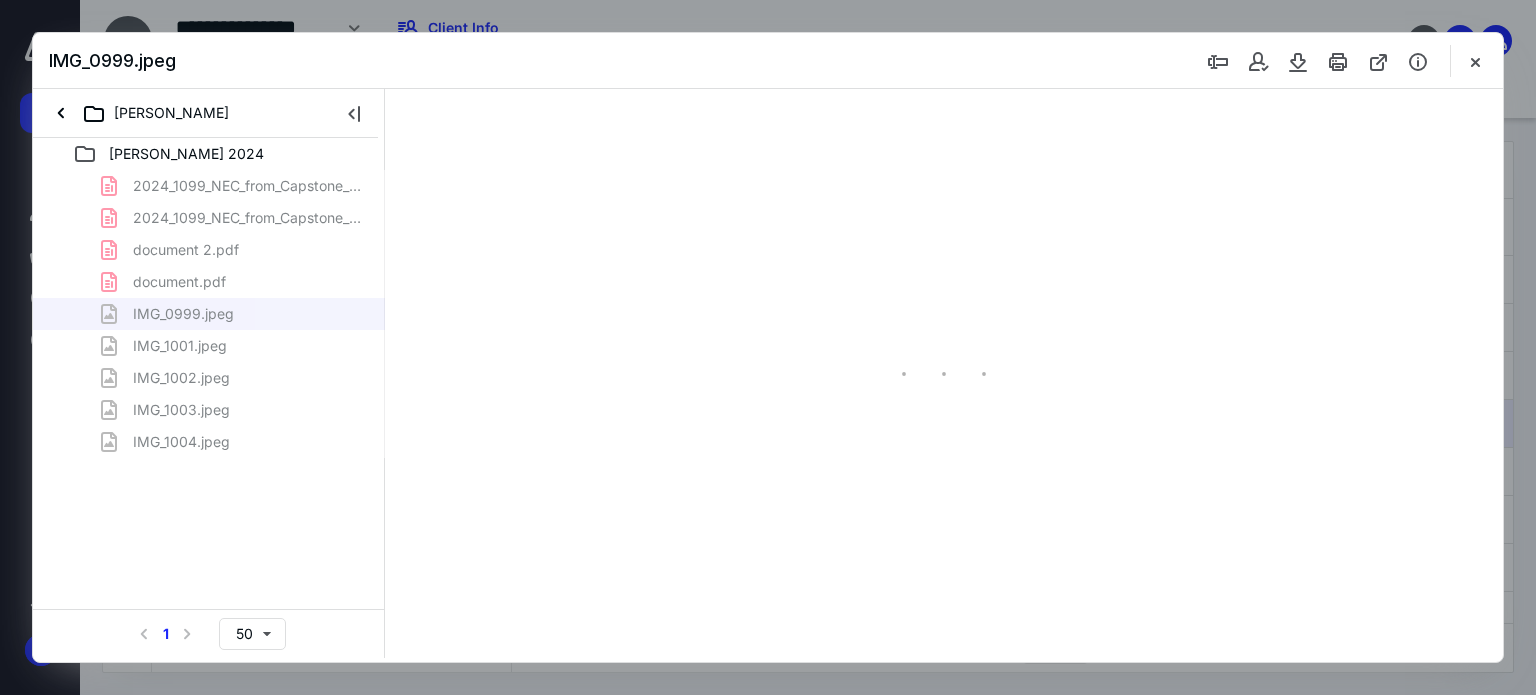 type on "62" 